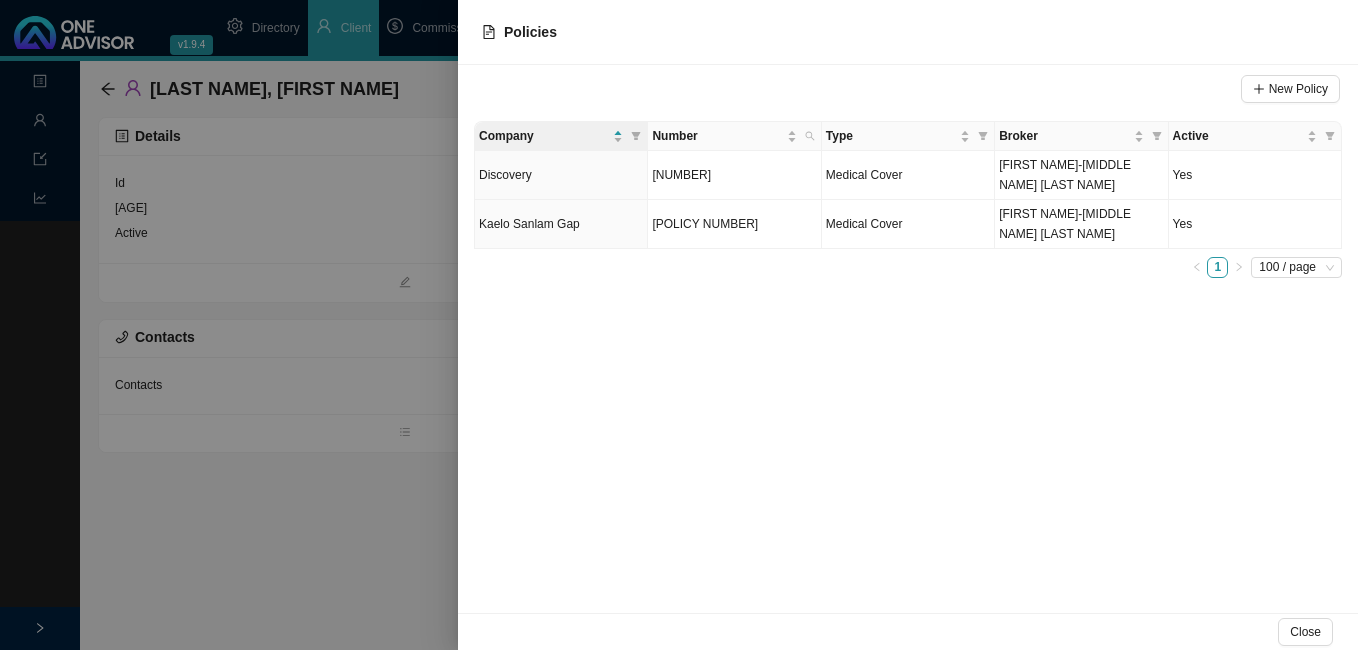 scroll, scrollTop: 0, scrollLeft: 0, axis: both 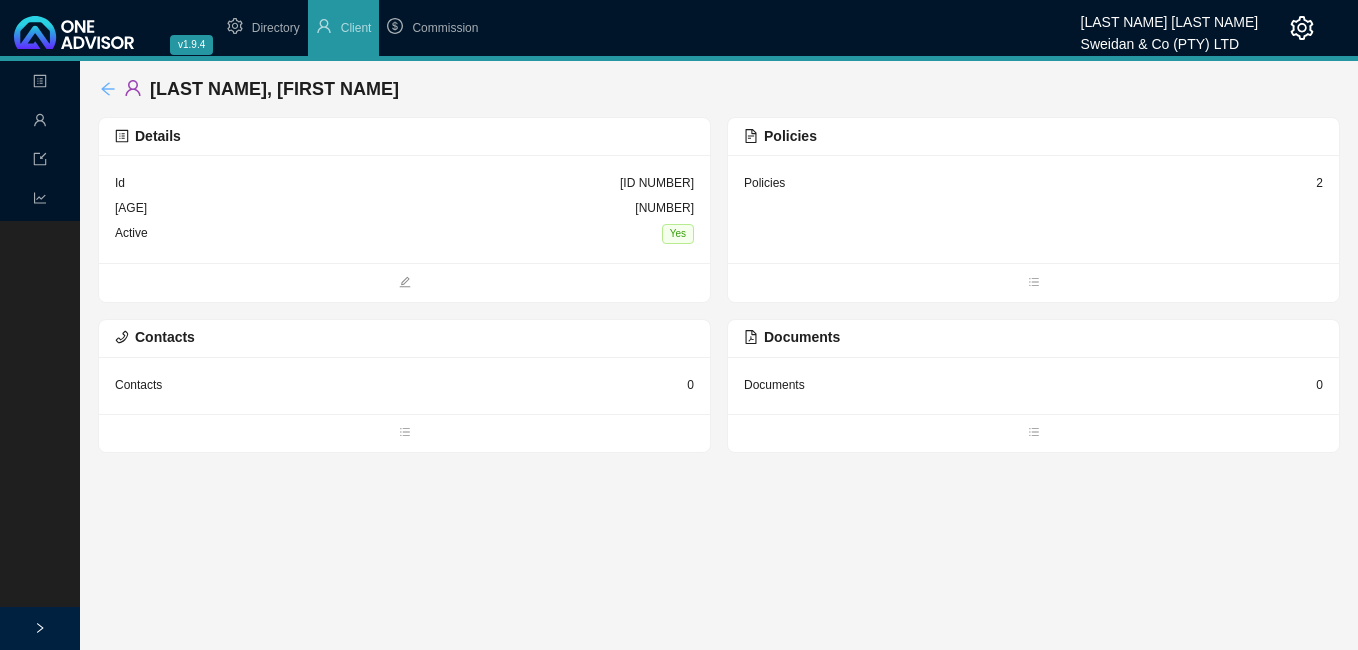 click at bounding box center [108, 89] 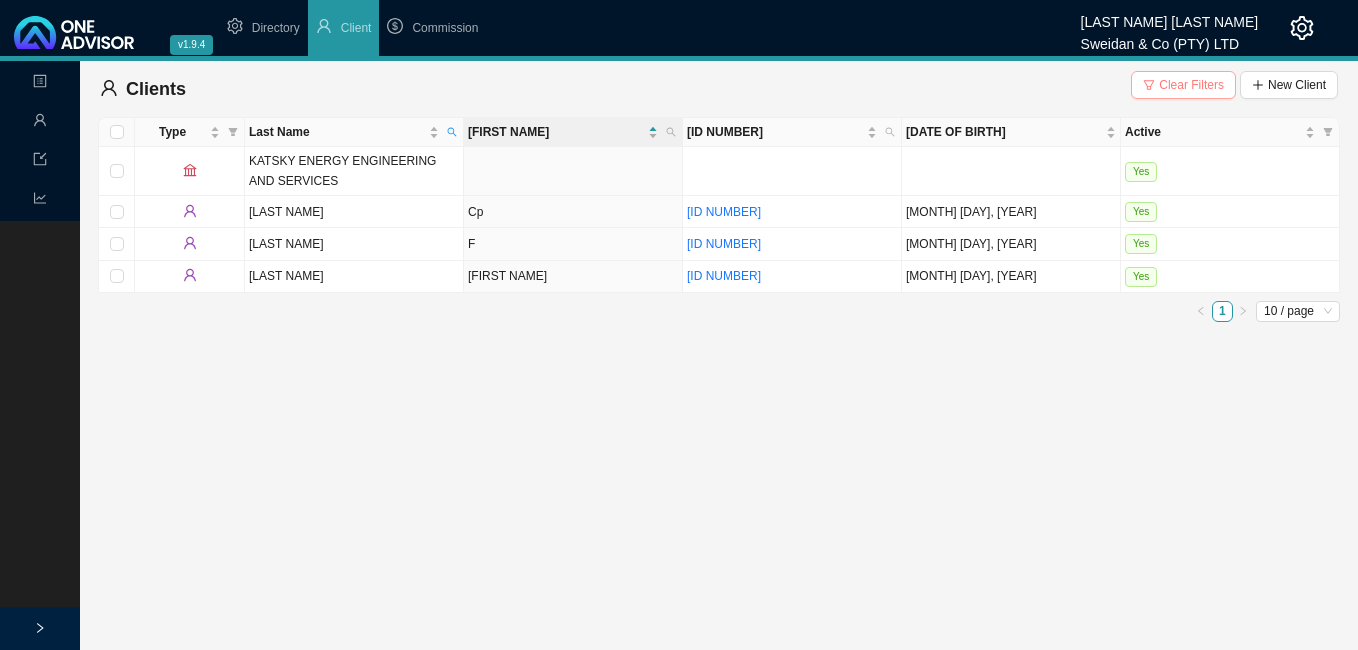 click on "Clear Filters" at bounding box center (1191, 85) 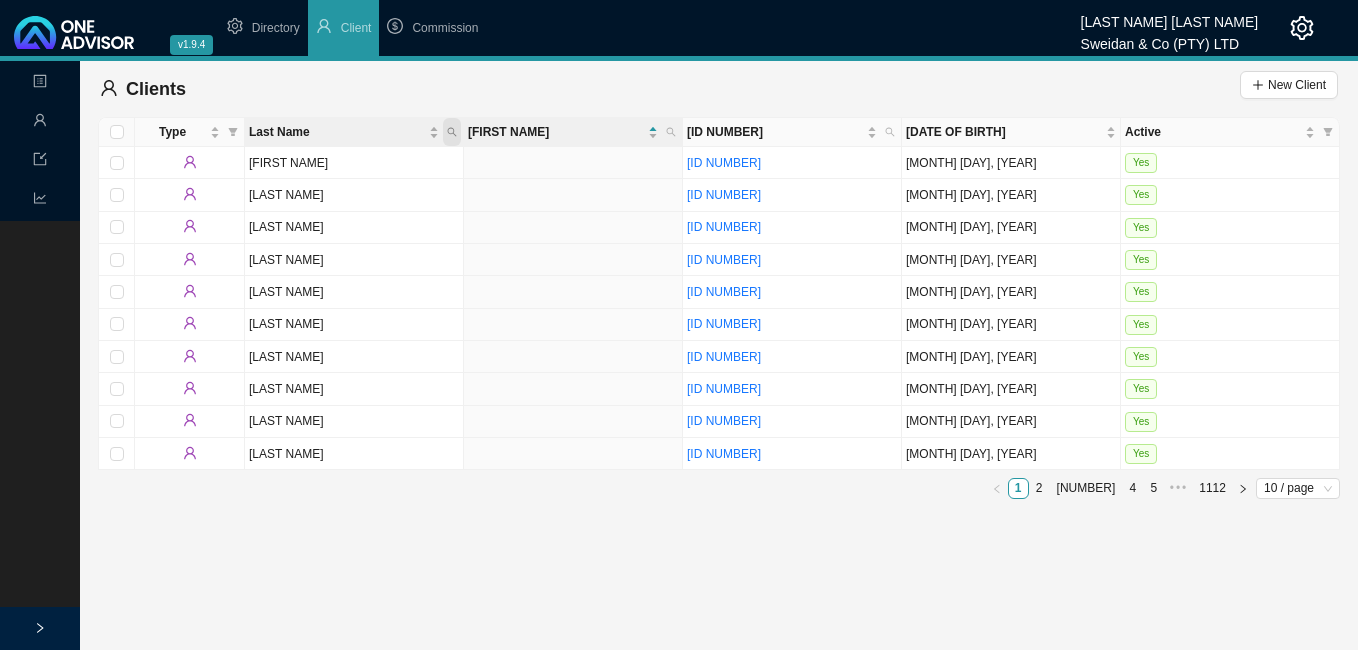 click at bounding box center [452, 132] 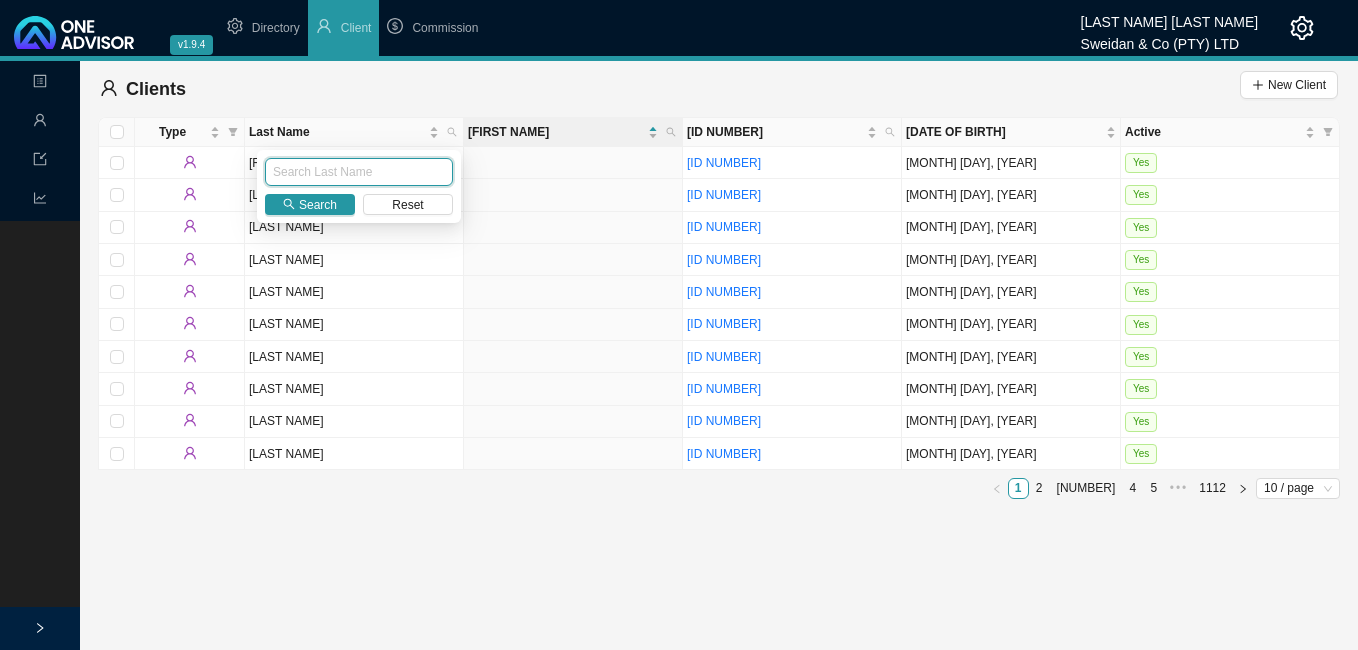 click at bounding box center [359, 172] 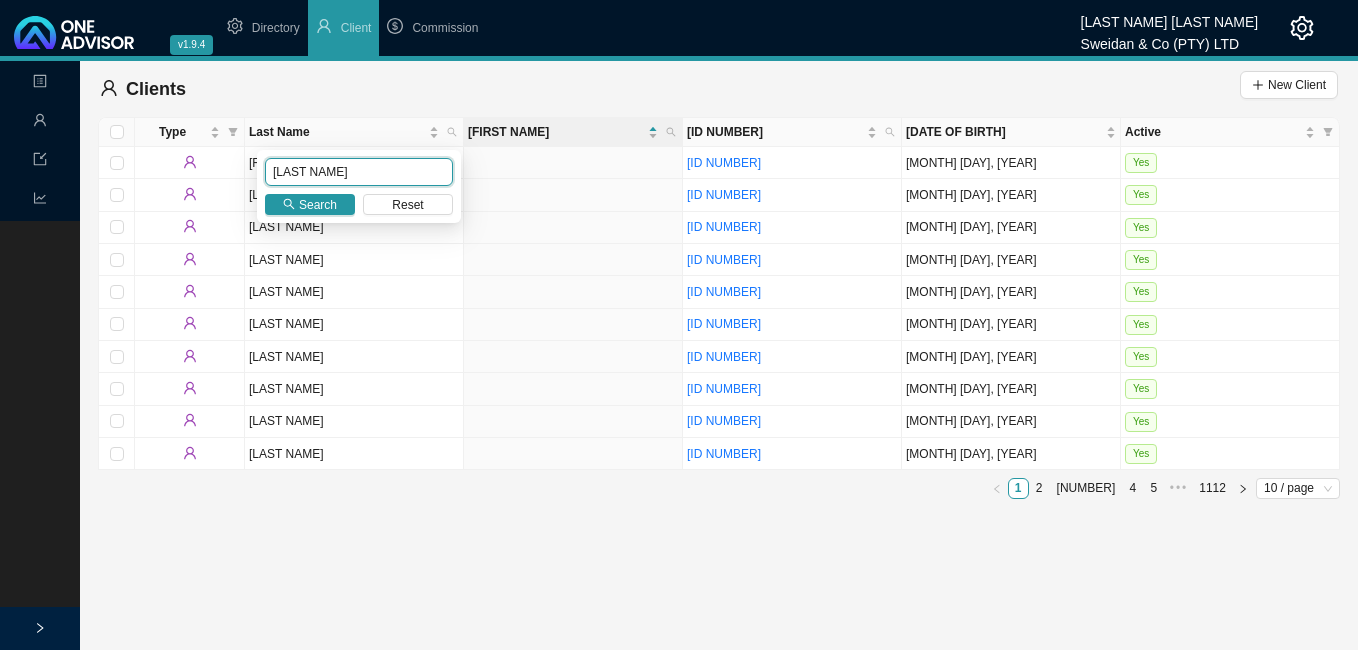 type on "[LAST NAME]" 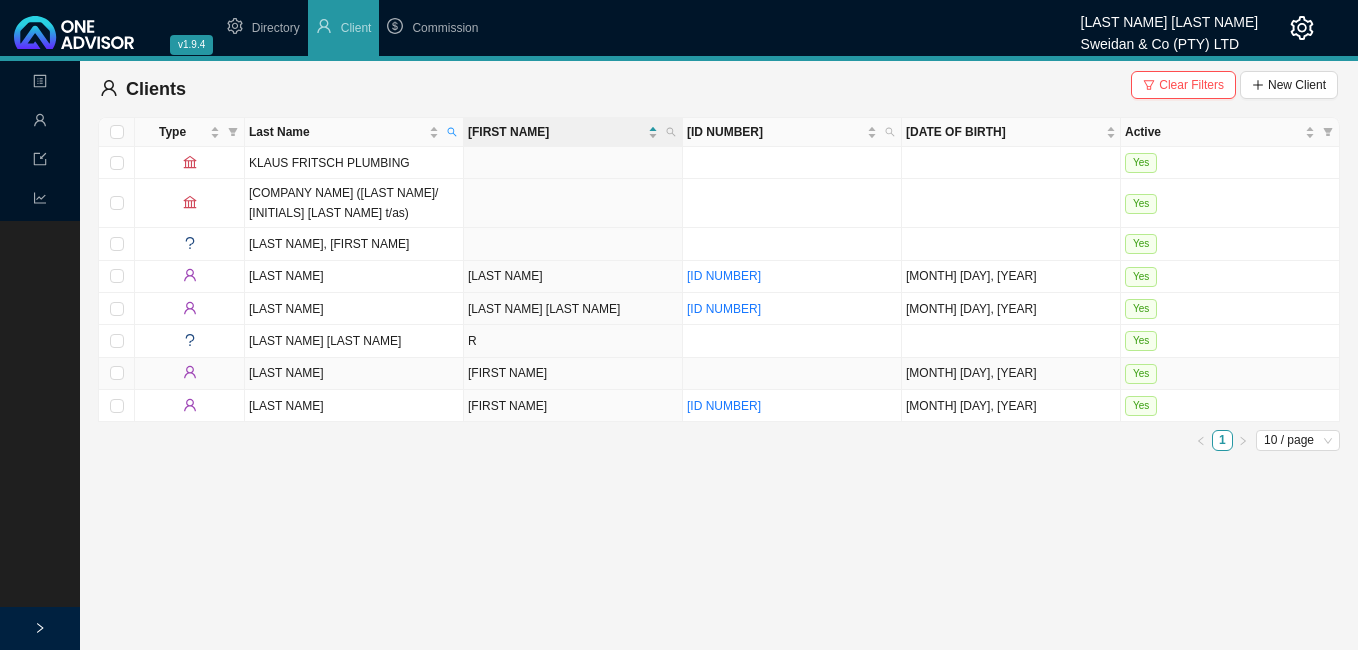 click on "[FIRST NAME]" at bounding box center [573, 374] 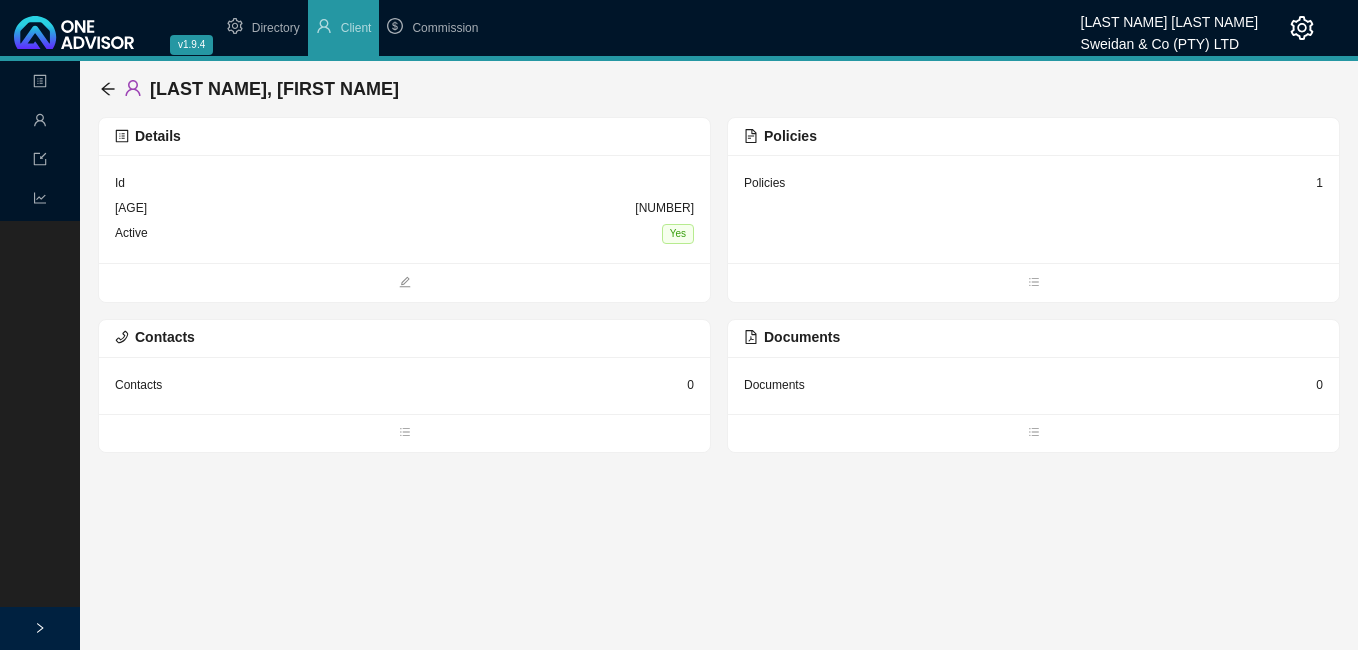 click on "1" at bounding box center (694, 183) 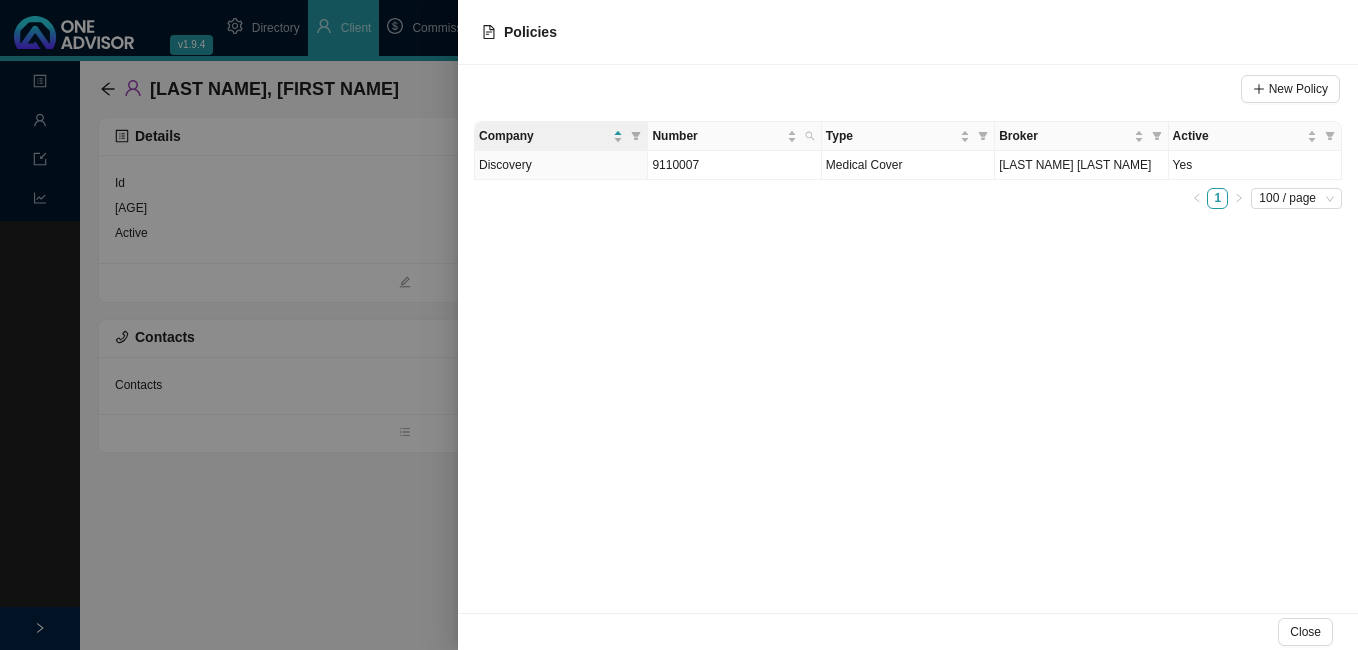 click at bounding box center (679, 325) 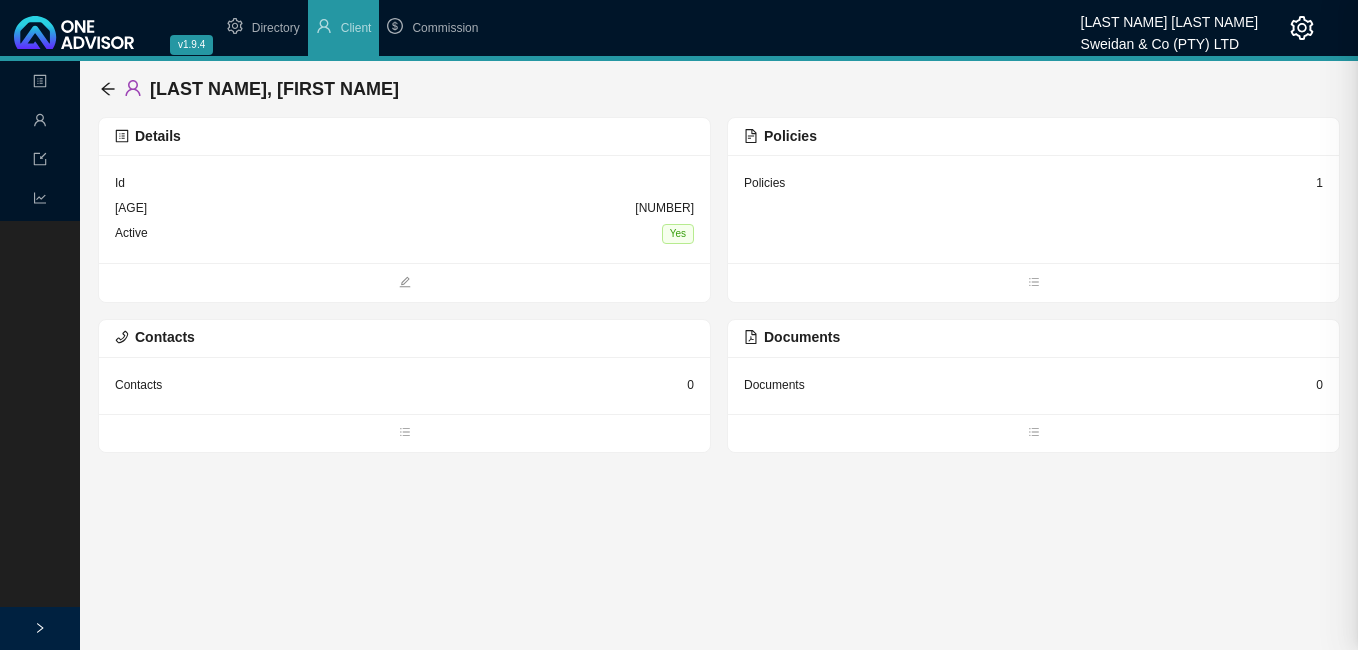 click on "[AGE] [NUMBER]" at bounding box center (404, 208) 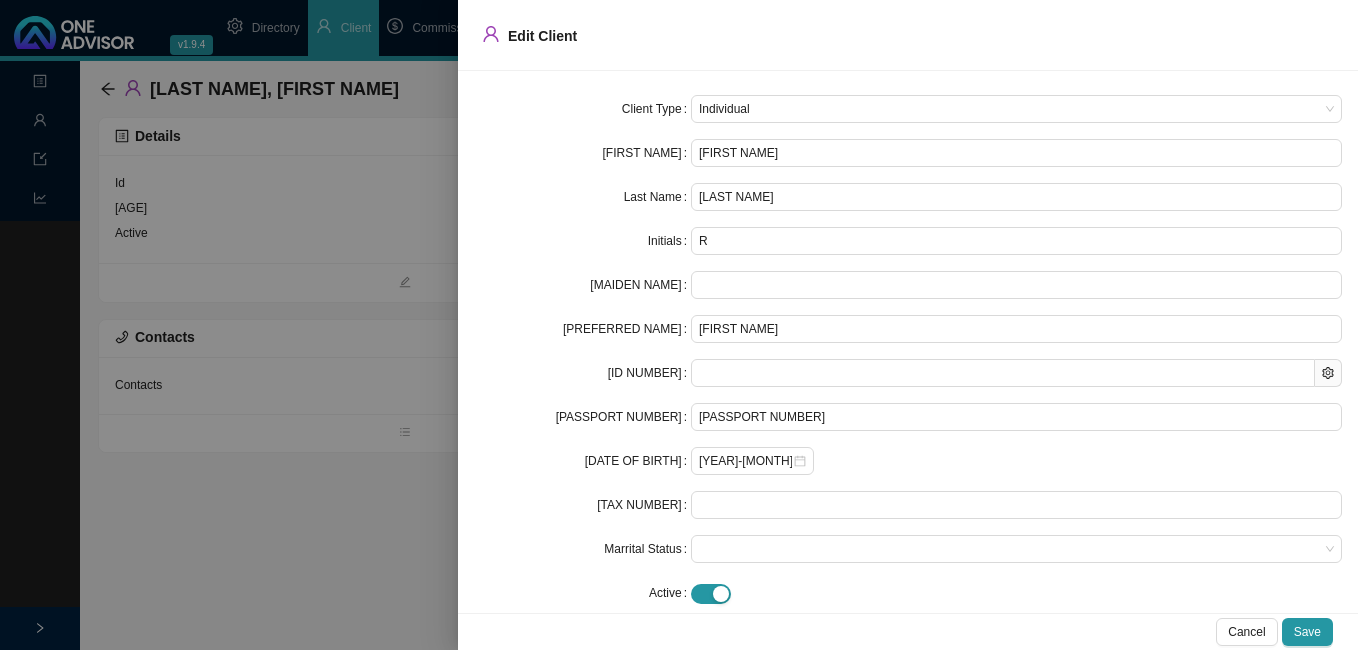 click at bounding box center (679, 325) 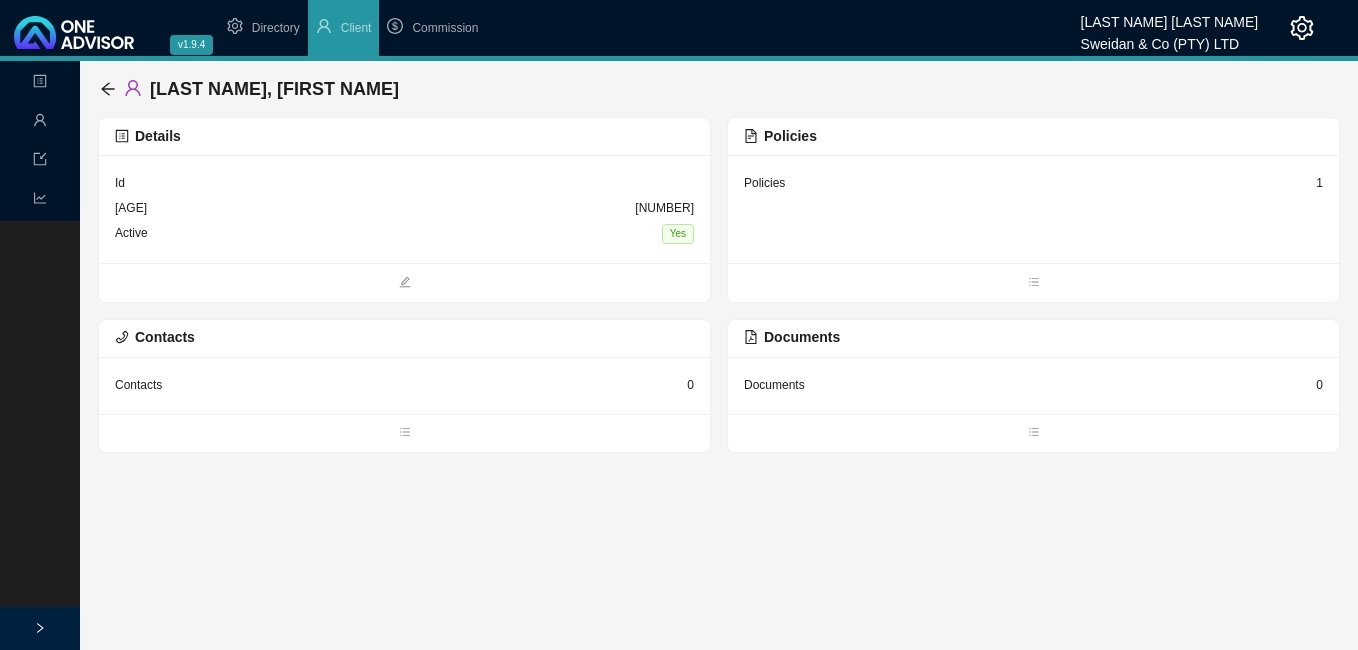 click on "Policies [NUMBER] [LAST NAME] [LAST NAME] [INITIALS] [LAST NAME] [AGE] [NUMBER] Active Yes Policies Policies [NUMBER] Contacts Contacts [NUMBER] Documents Documents [NUMBER]" at bounding box center [719, 257] 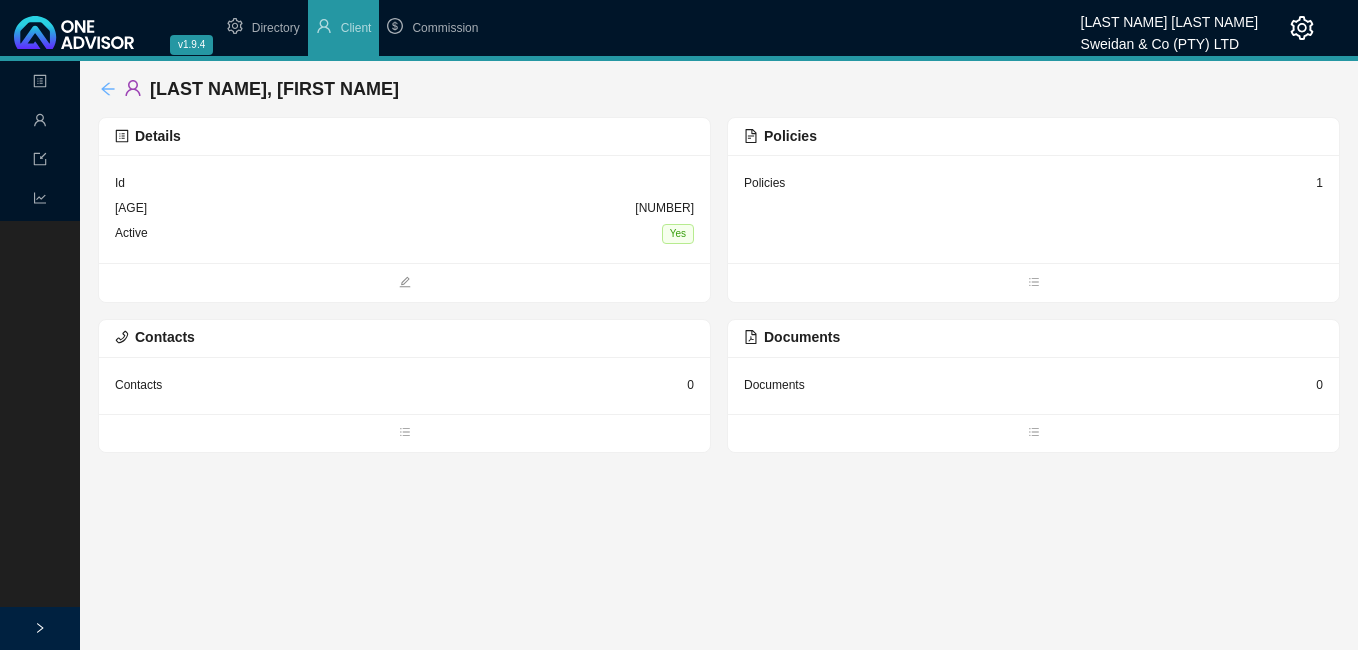 click at bounding box center (108, 89) 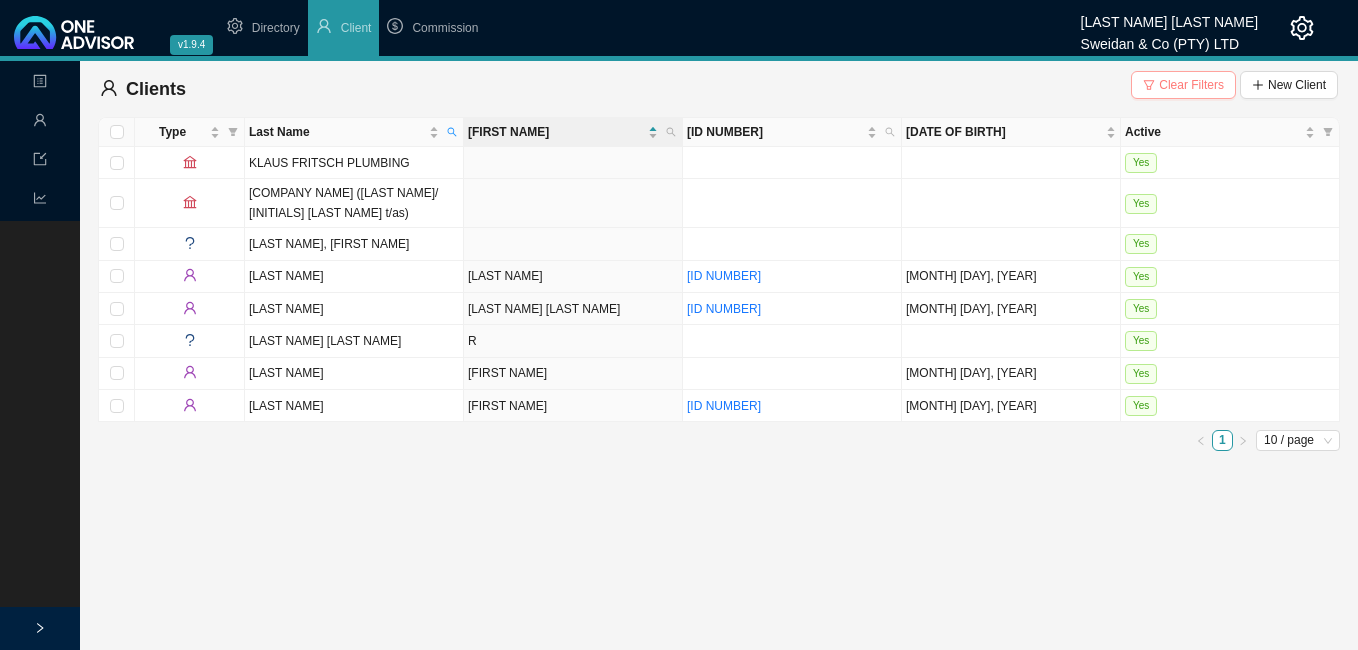 click on "Clear Filters" at bounding box center (1191, 85) 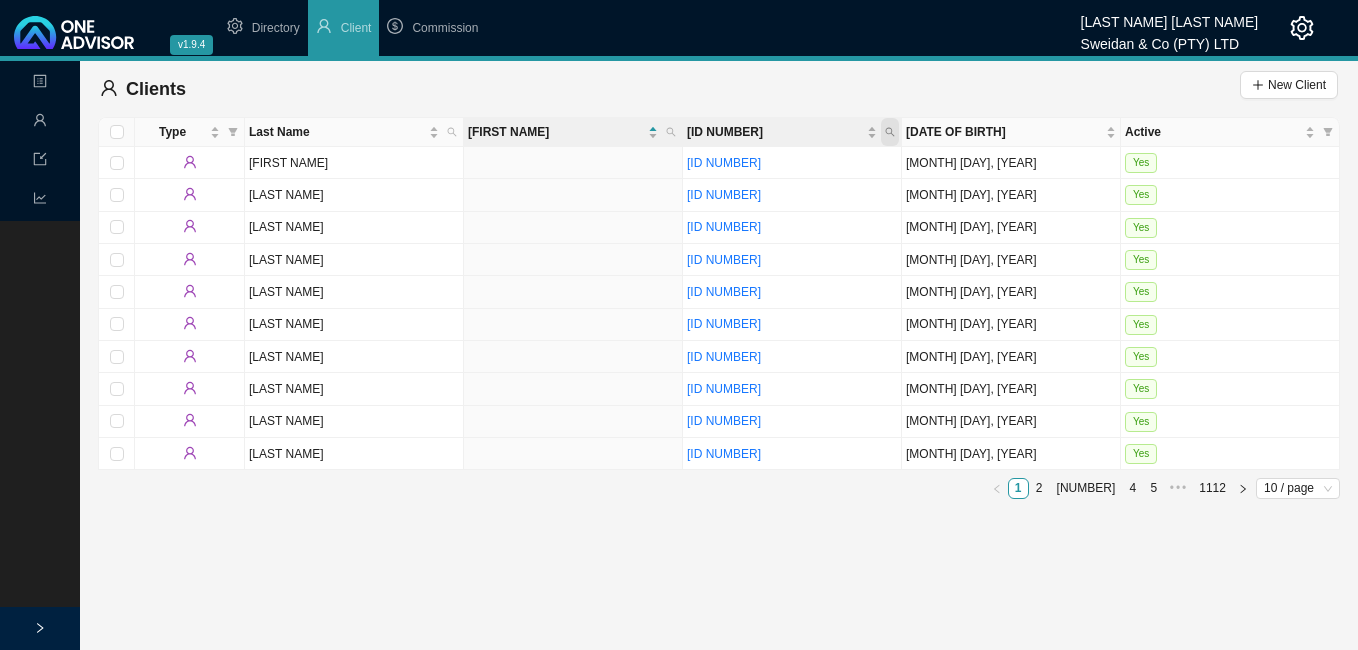 click at bounding box center [890, 132] 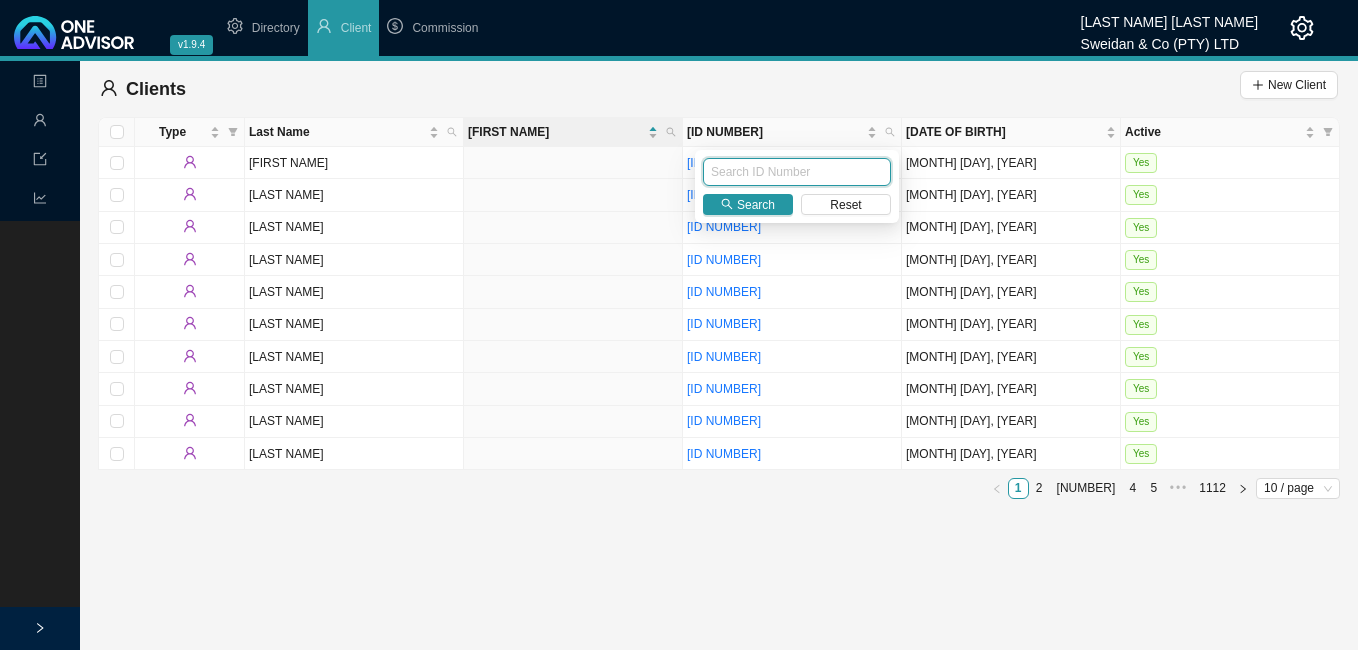 paste on "[ID NUMBER]" 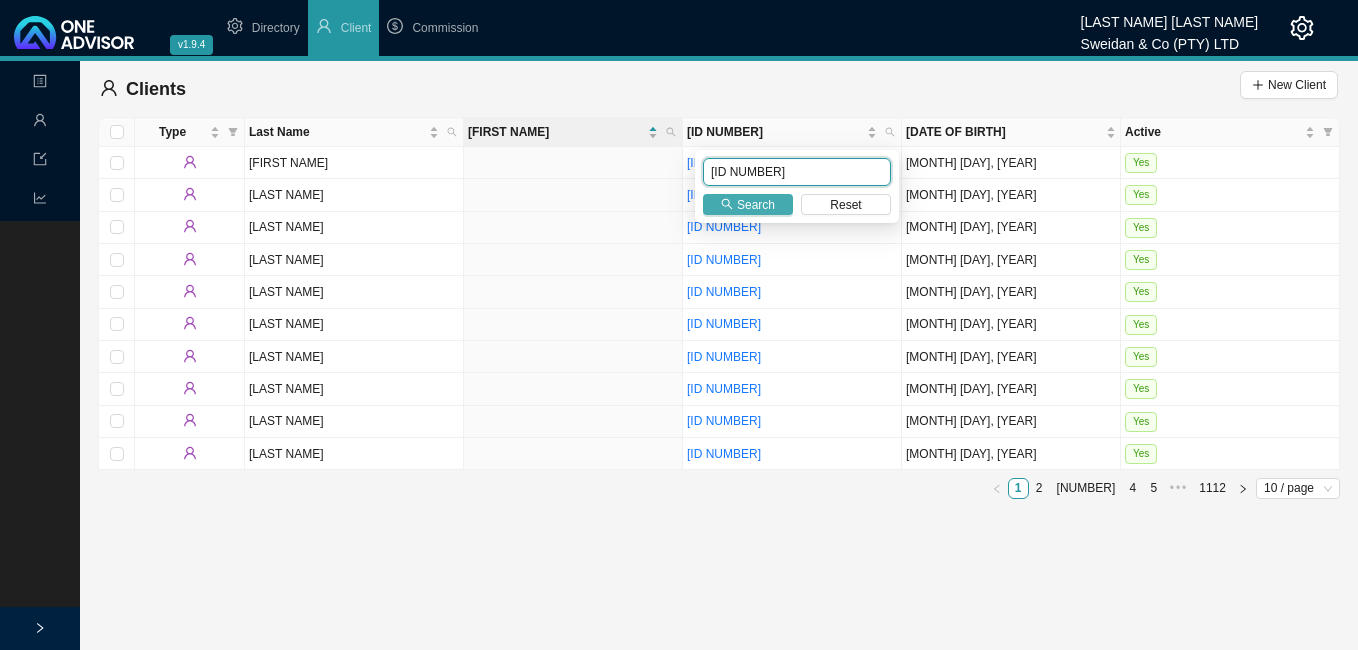 type on "[ID NUMBER]" 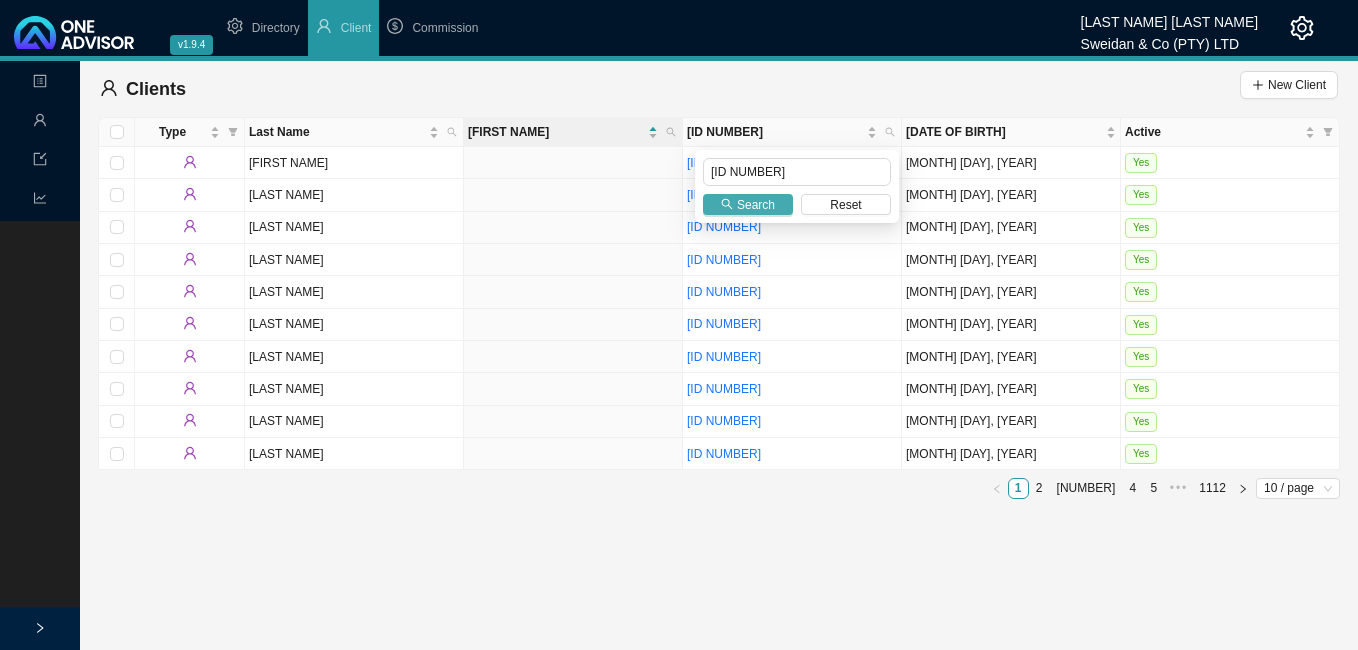 click on "Search" at bounding box center [748, 204] 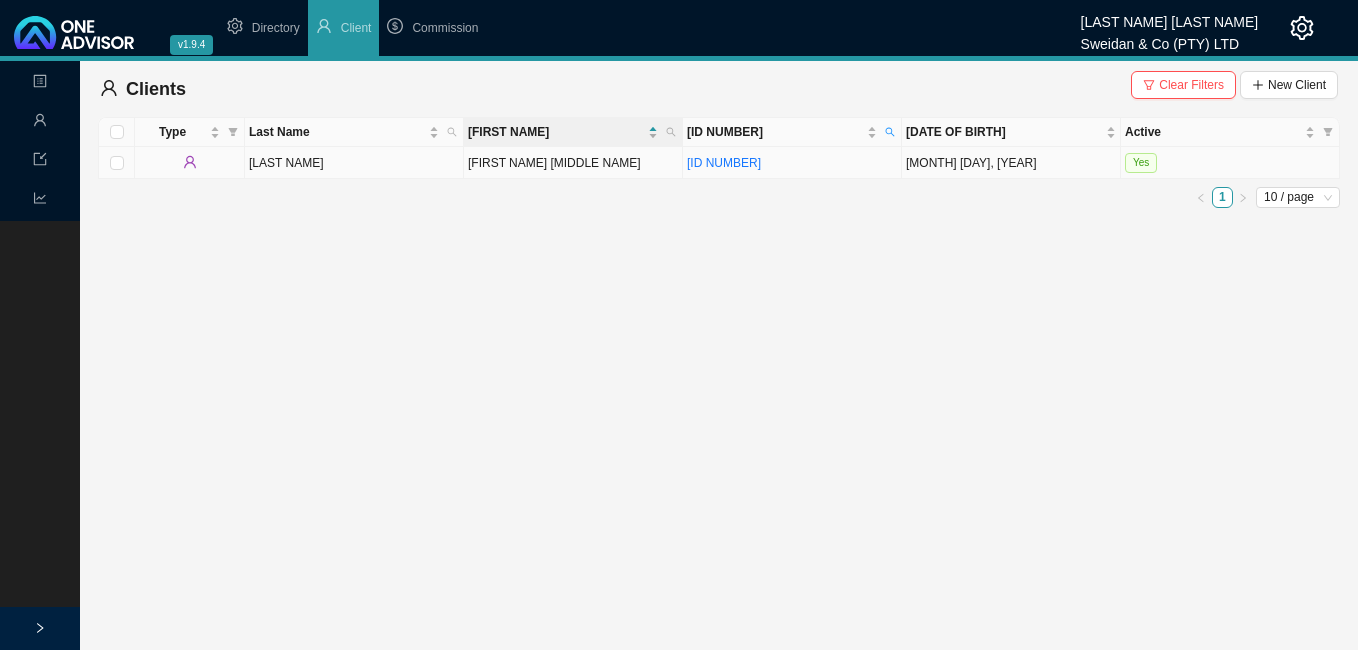 click on "[FIRST NAME] [MIDDLE NAME]" at bounding box center (573, 163) 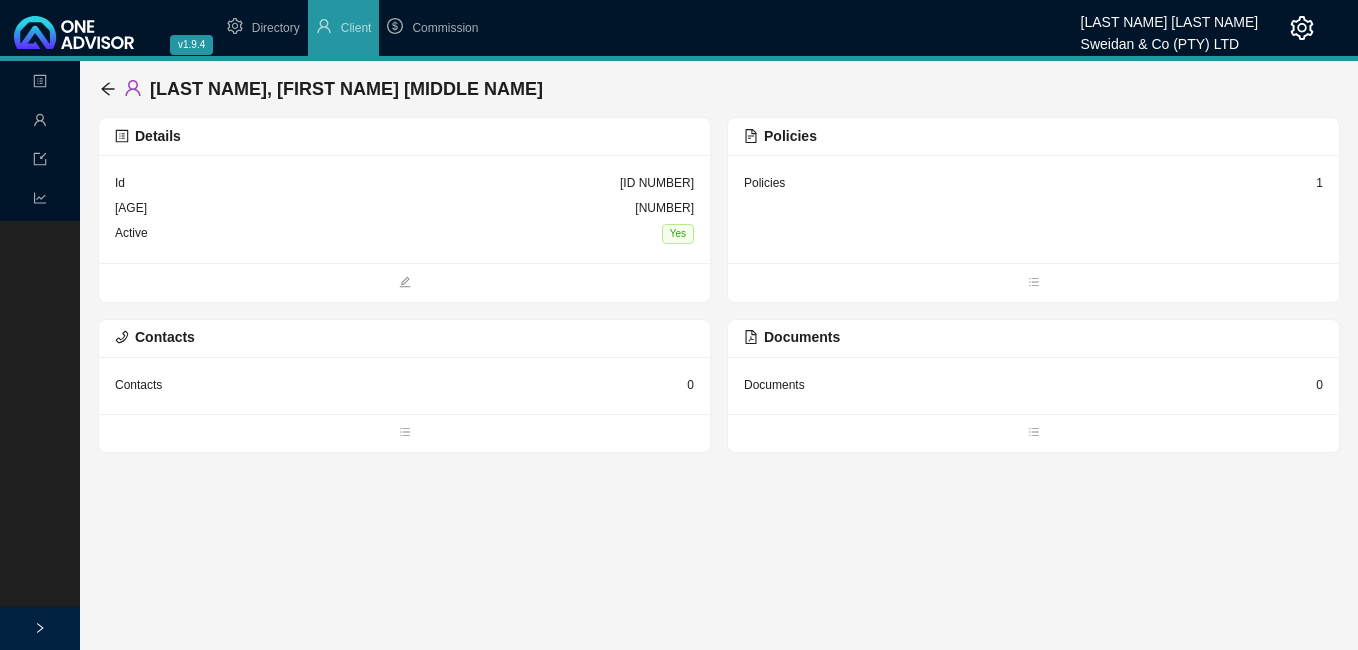 click on "1" at bounding box center [657, 183] 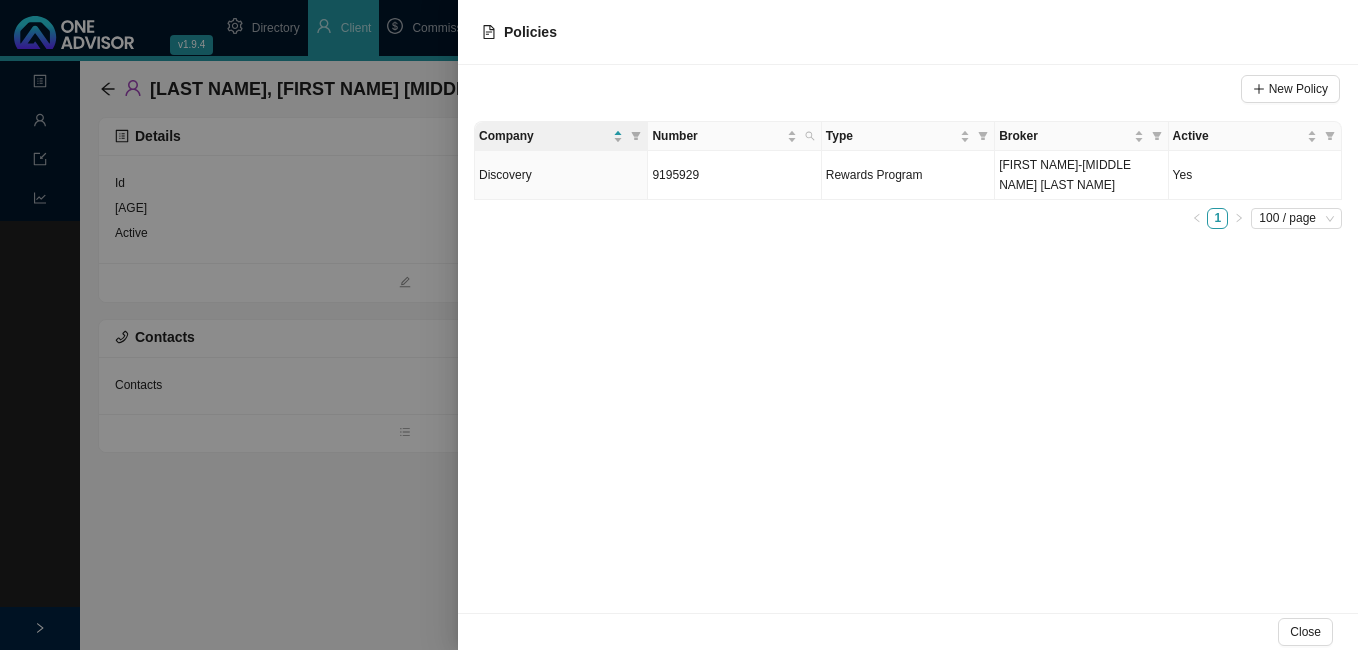 click at bounding box center [679, 325] 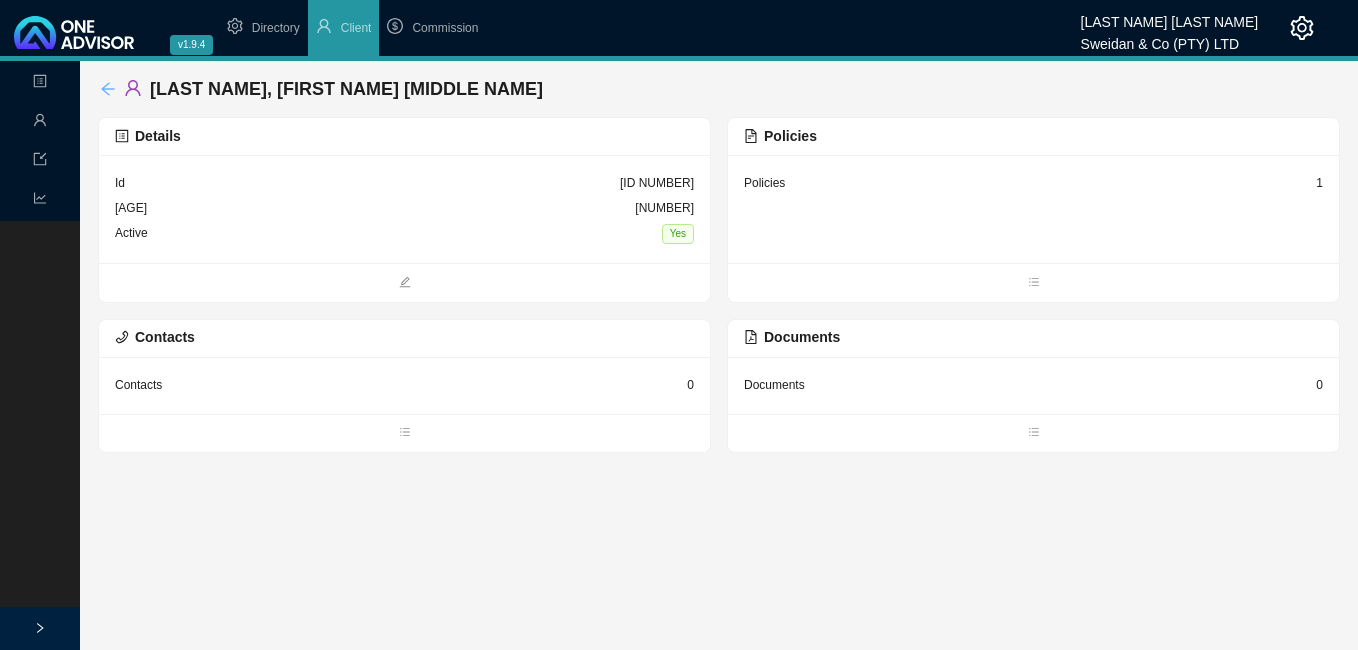 click at bounding box center (108, 89) 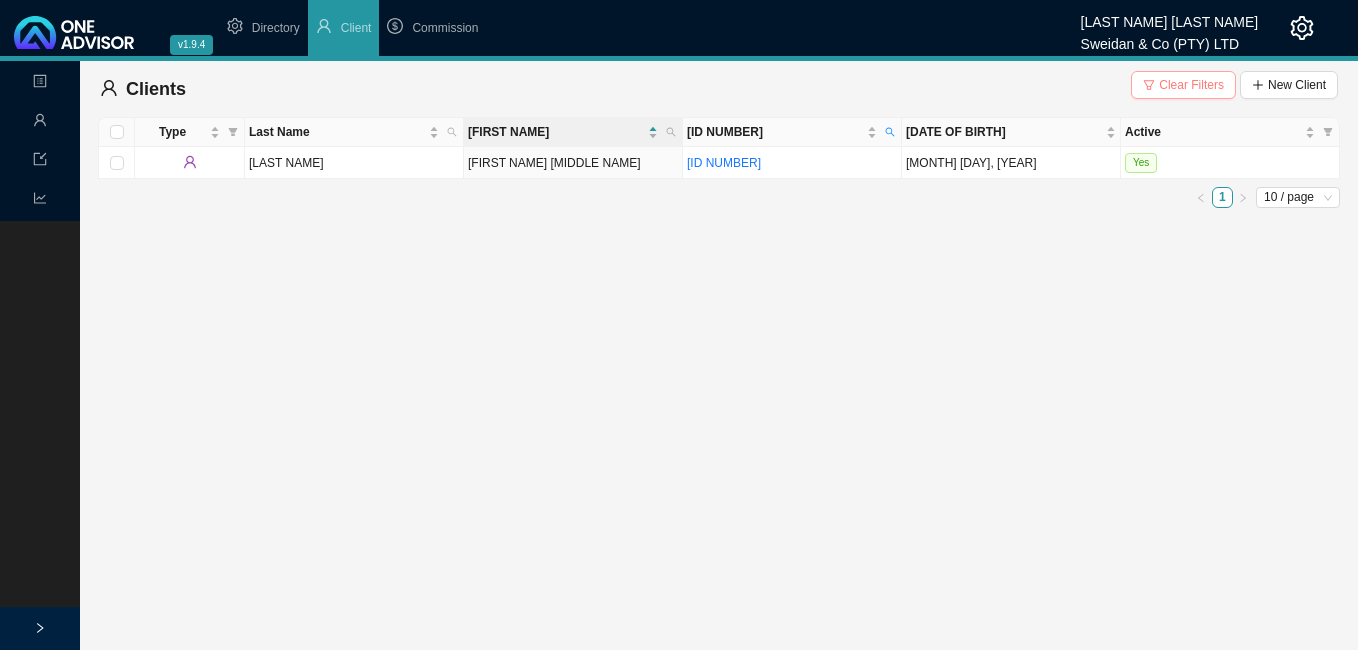 click on "Clear Filters" at bounding box center [1191, 85] 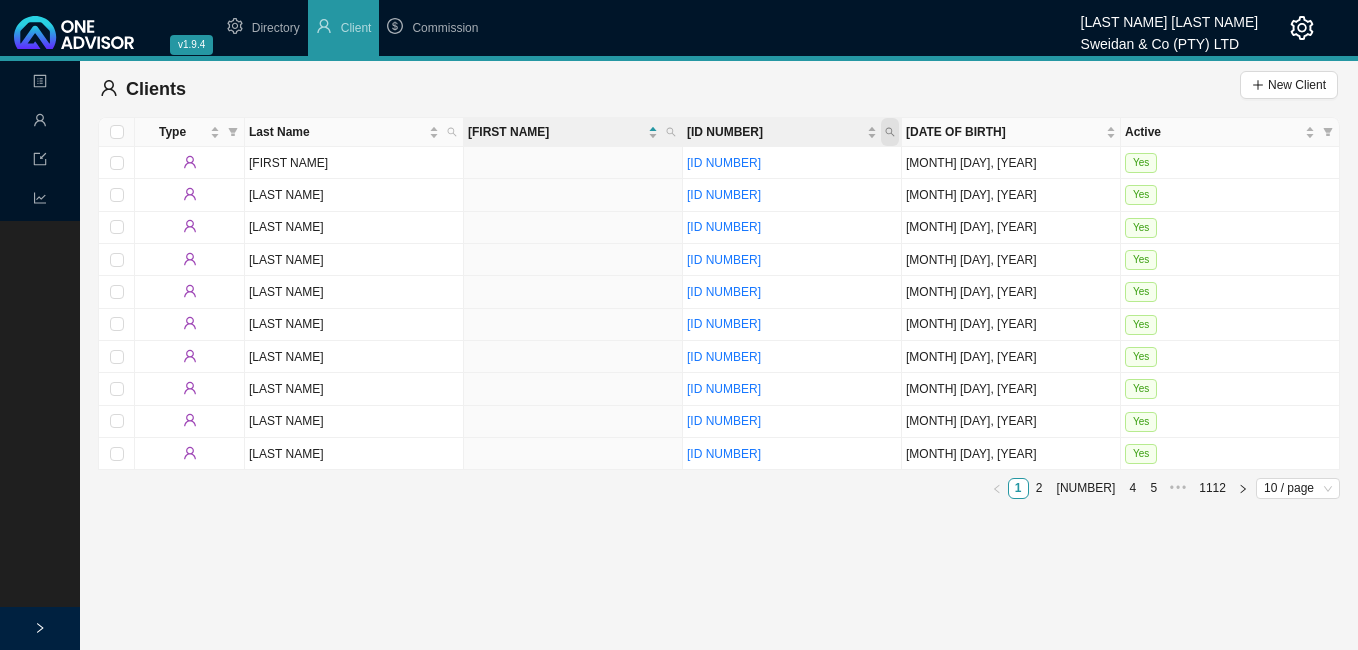 click at bounding box center (890, 132) 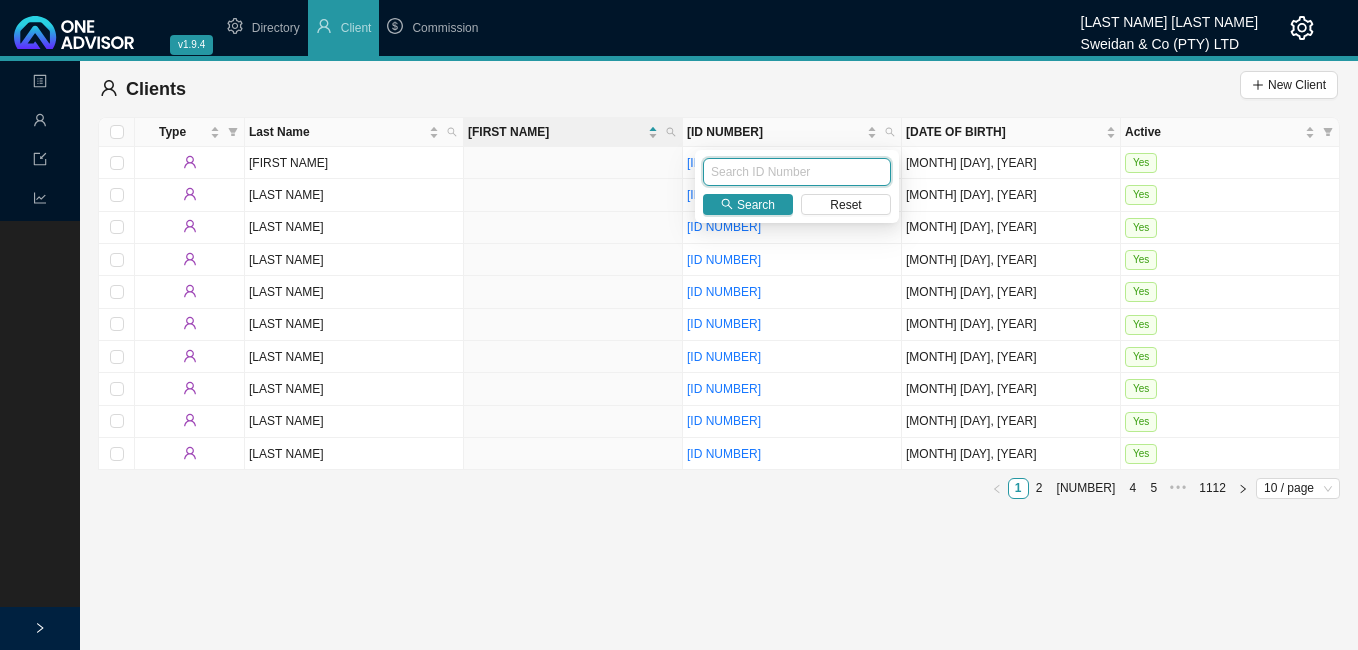 paste on "[ID NUMBER]" 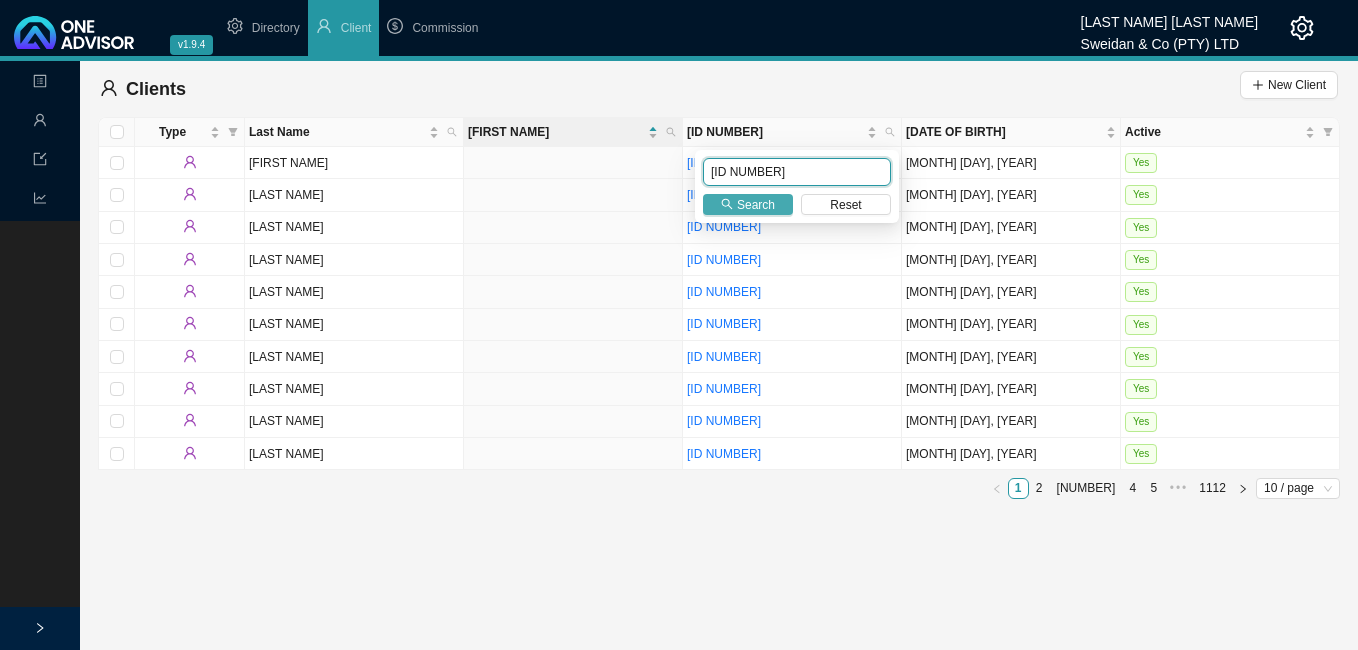 type on "[ID NUMBER]" 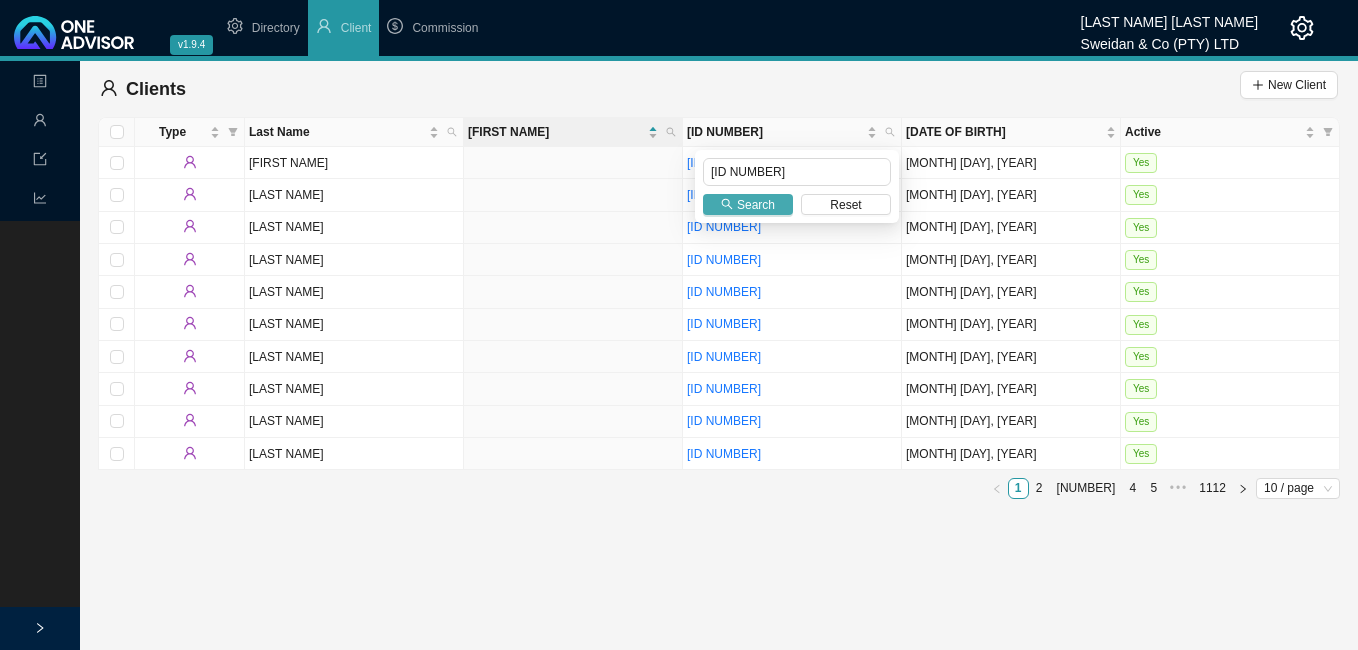 click on "Search" at bounding box center (756, 205) 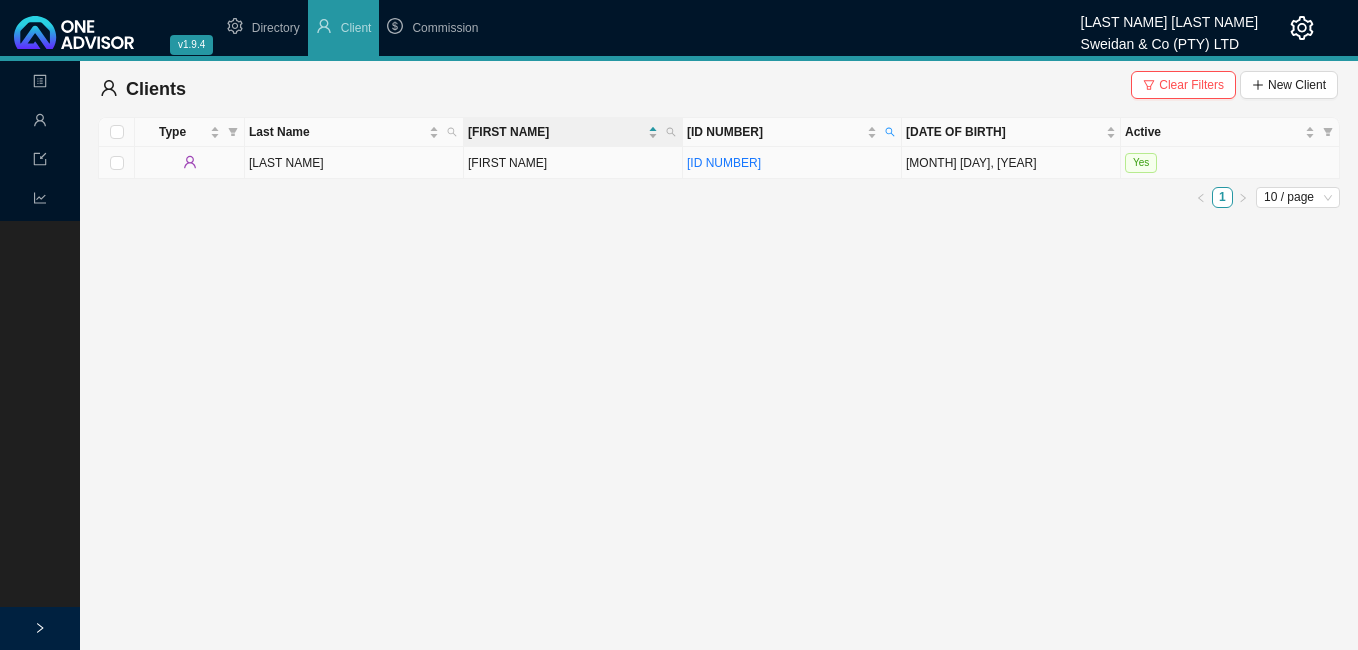 click on "[ID NUMBER]" at bounding box center [792, 163] 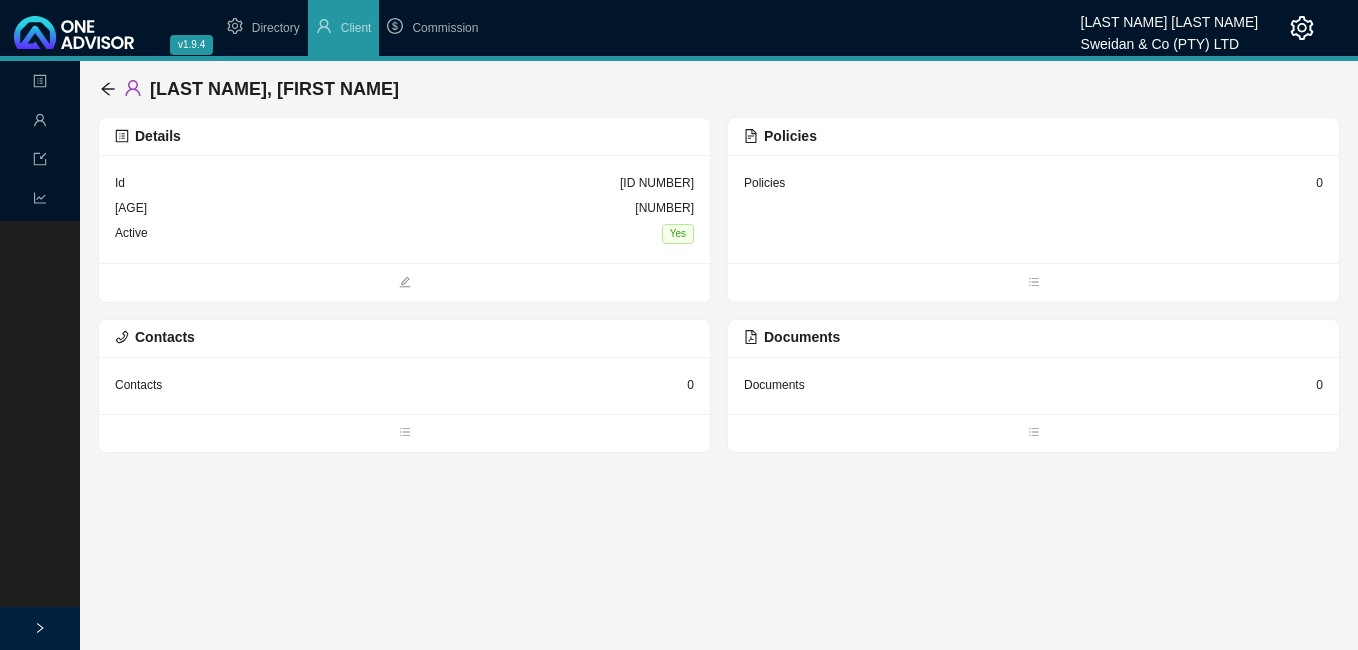 click on "0" at bounding box center (657, 183) 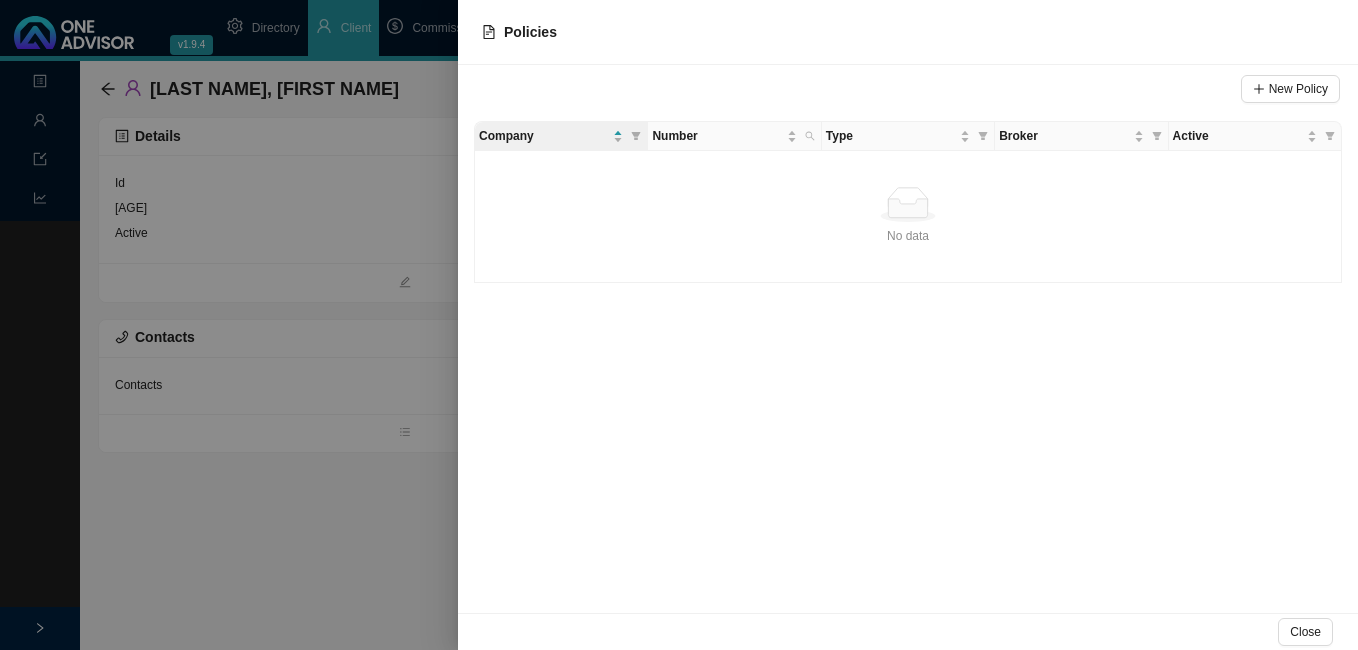 click at bounding box center [679, 325] 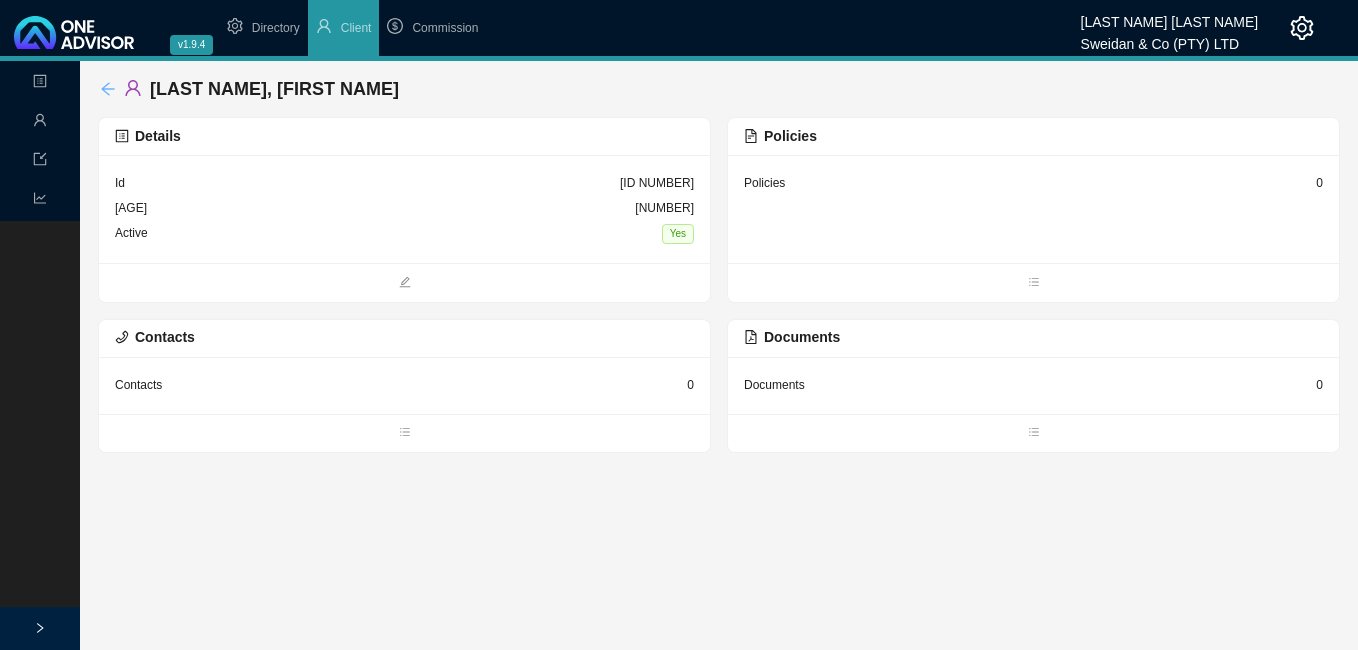 click at bounding box center [107, 88] 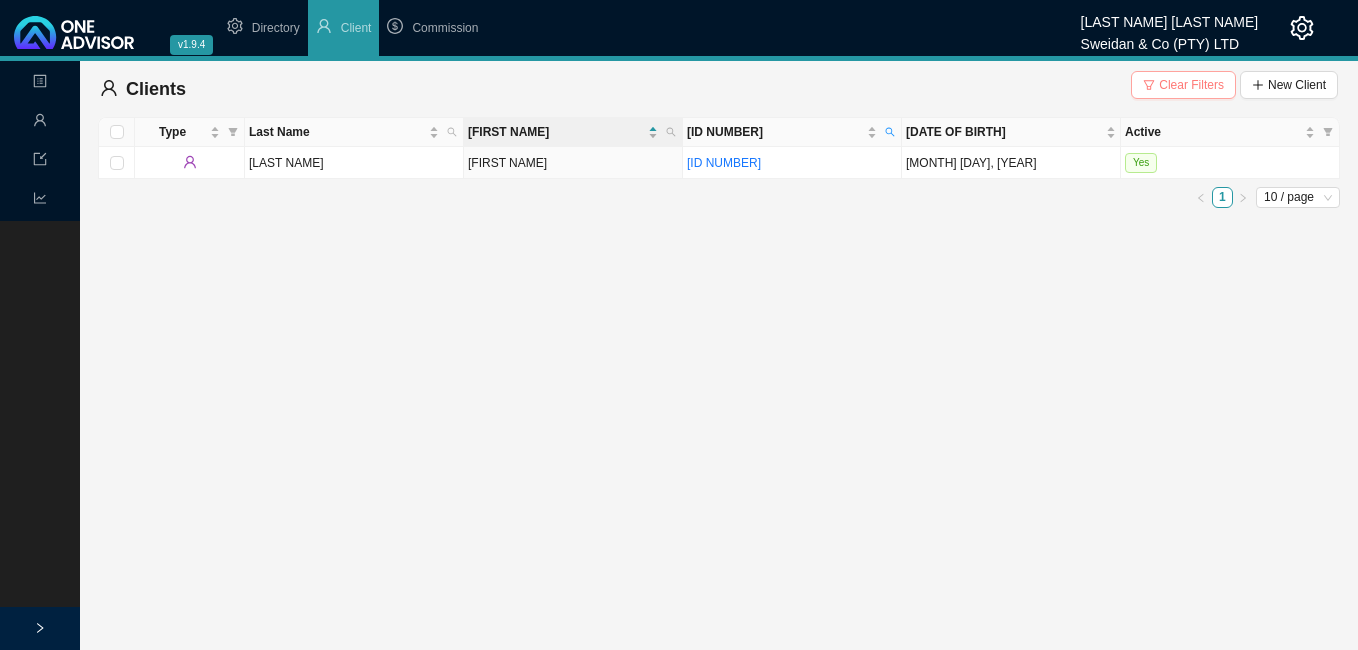 click on "Clear Filters" at bounding box center (1191, 85) 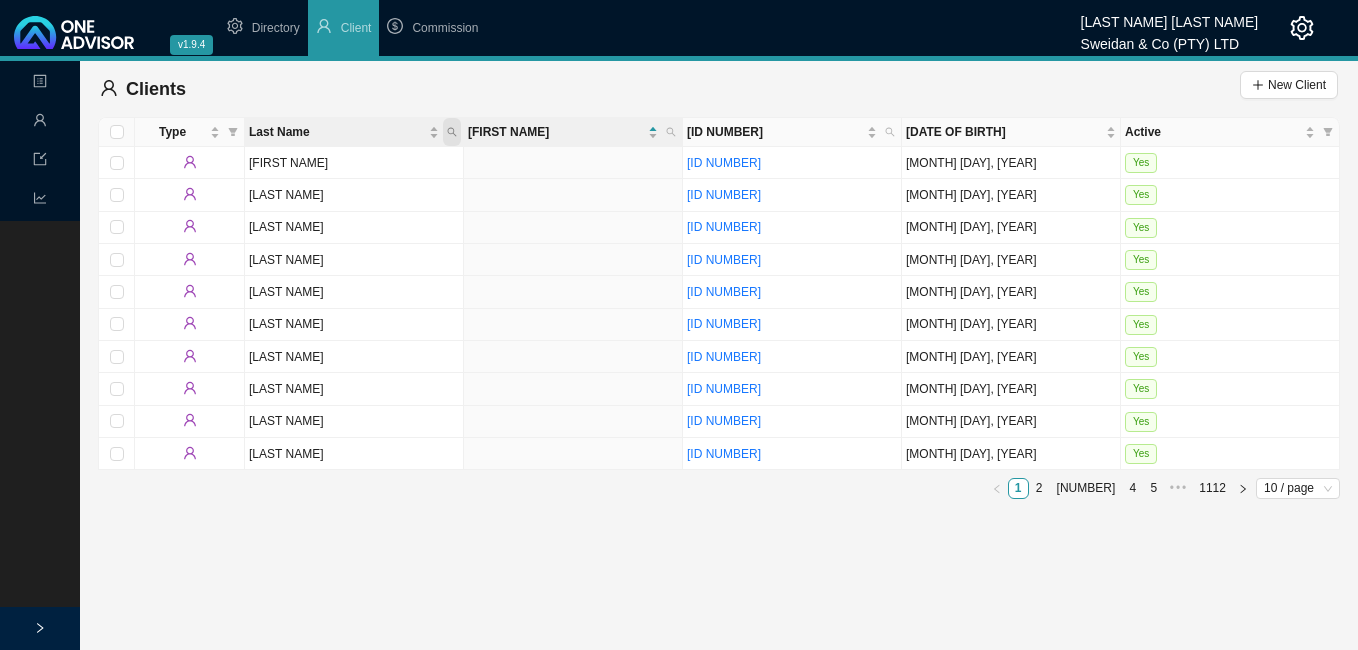 click at bounding box center (452, 132) 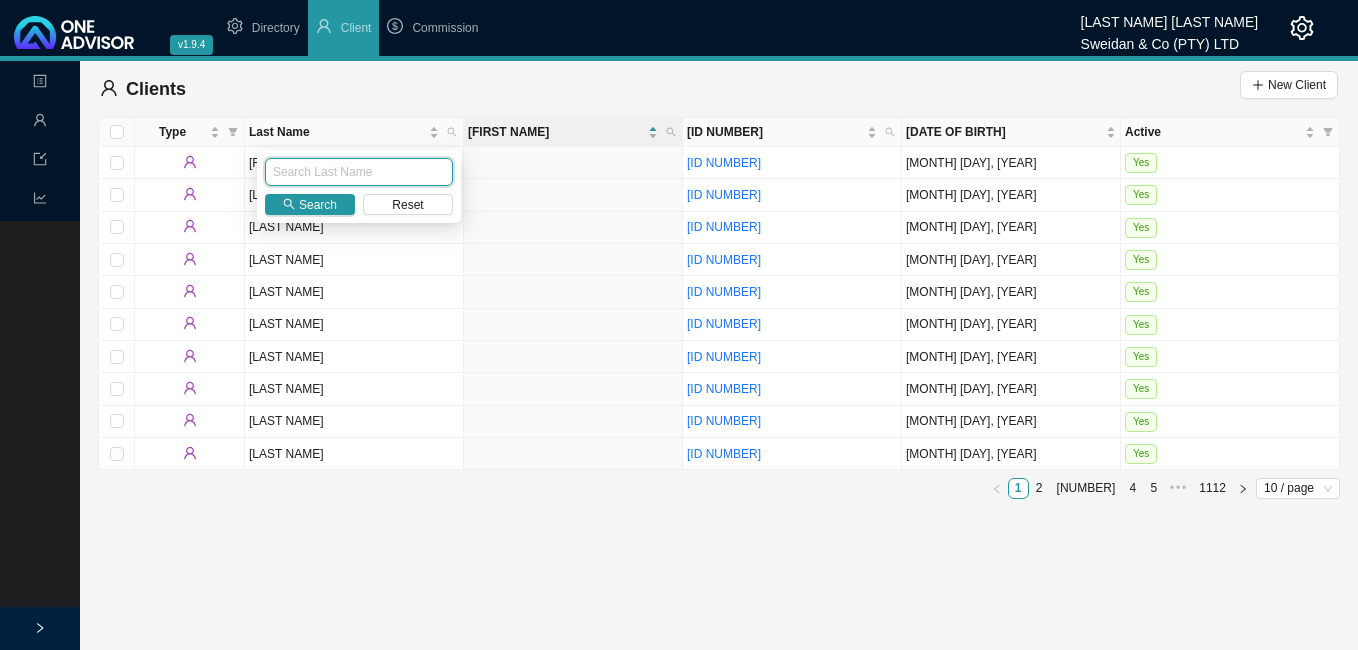 click at bounding box center (359, 172) 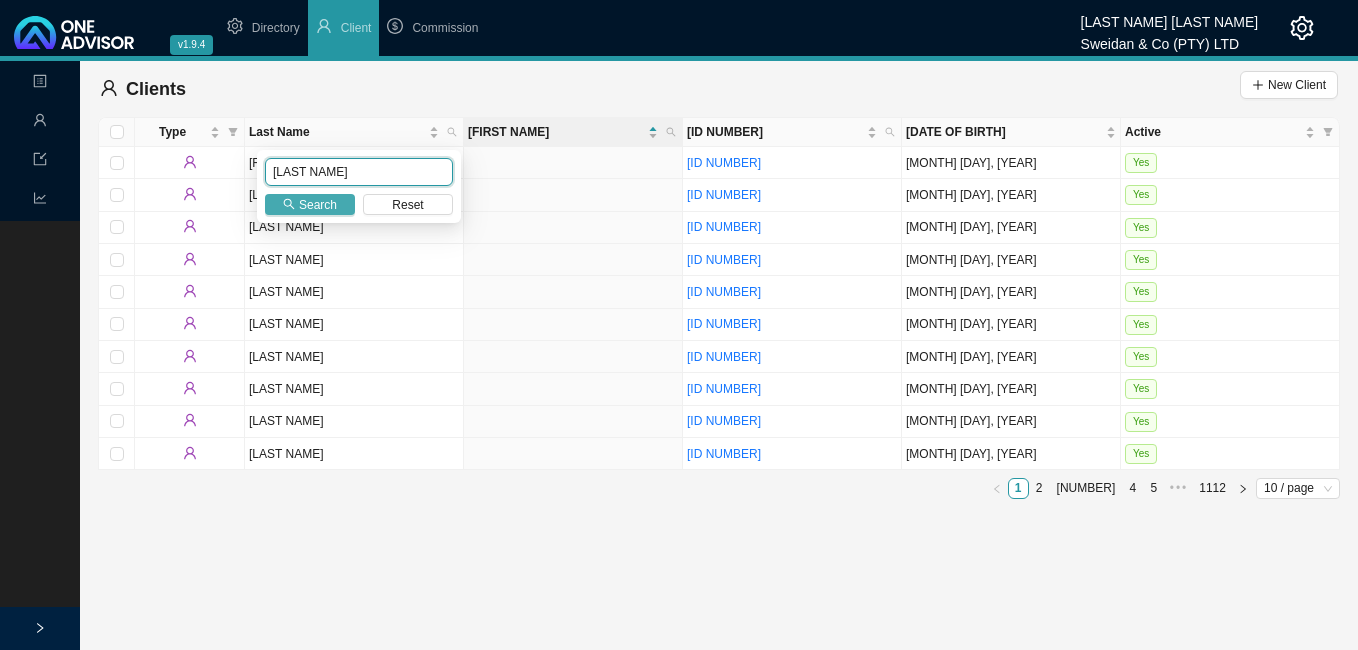 type on "[LAST NAME]" 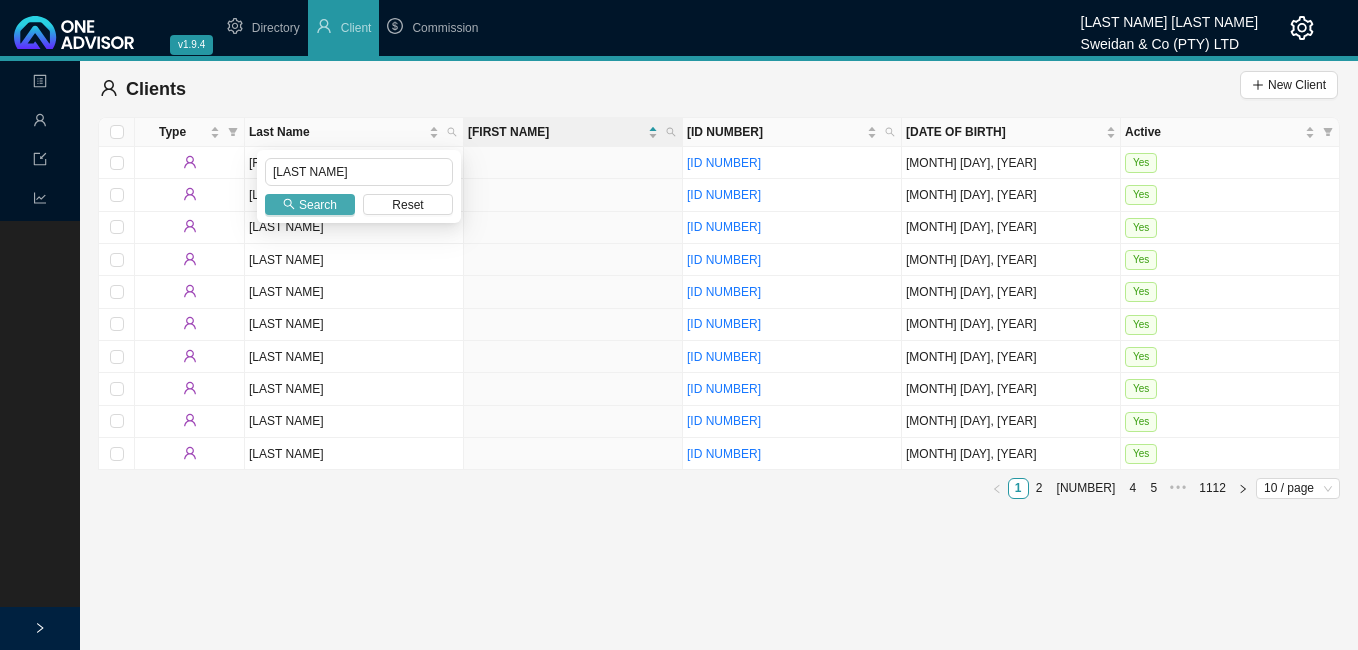 click on "Search" at bounding box center (318, 205) 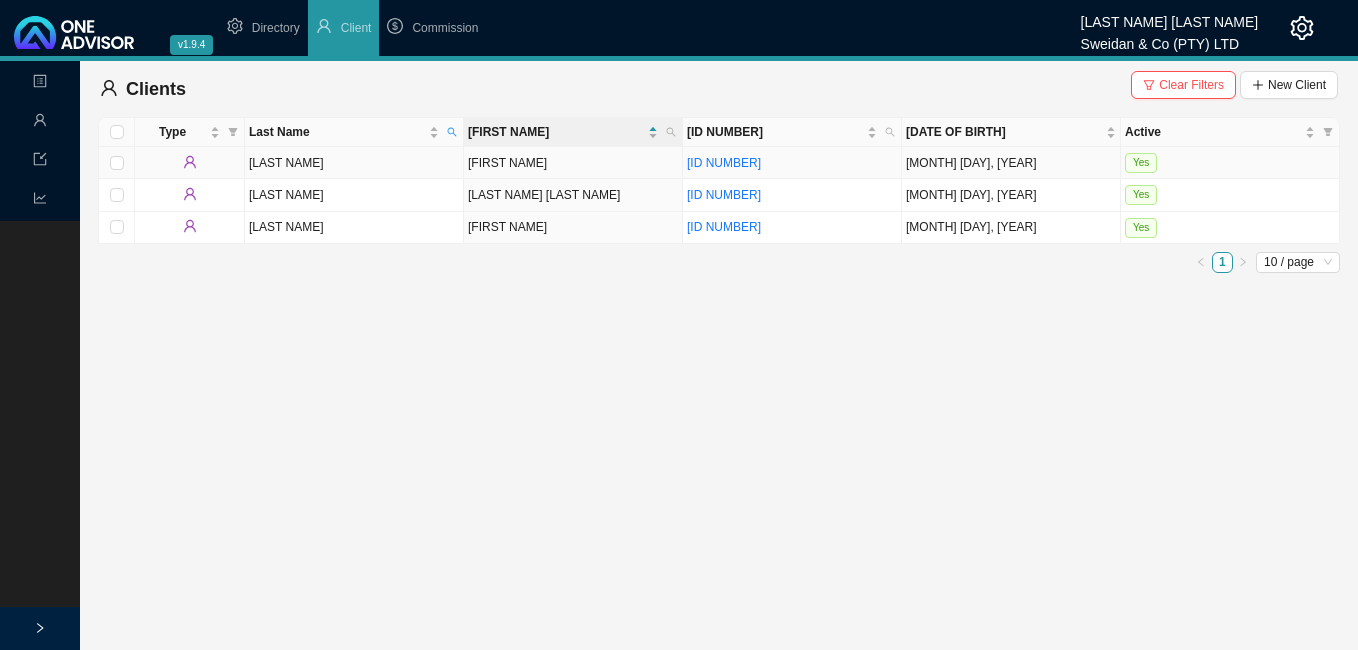 click on "[FIRST NAME]" at bounding box center (573, 163) 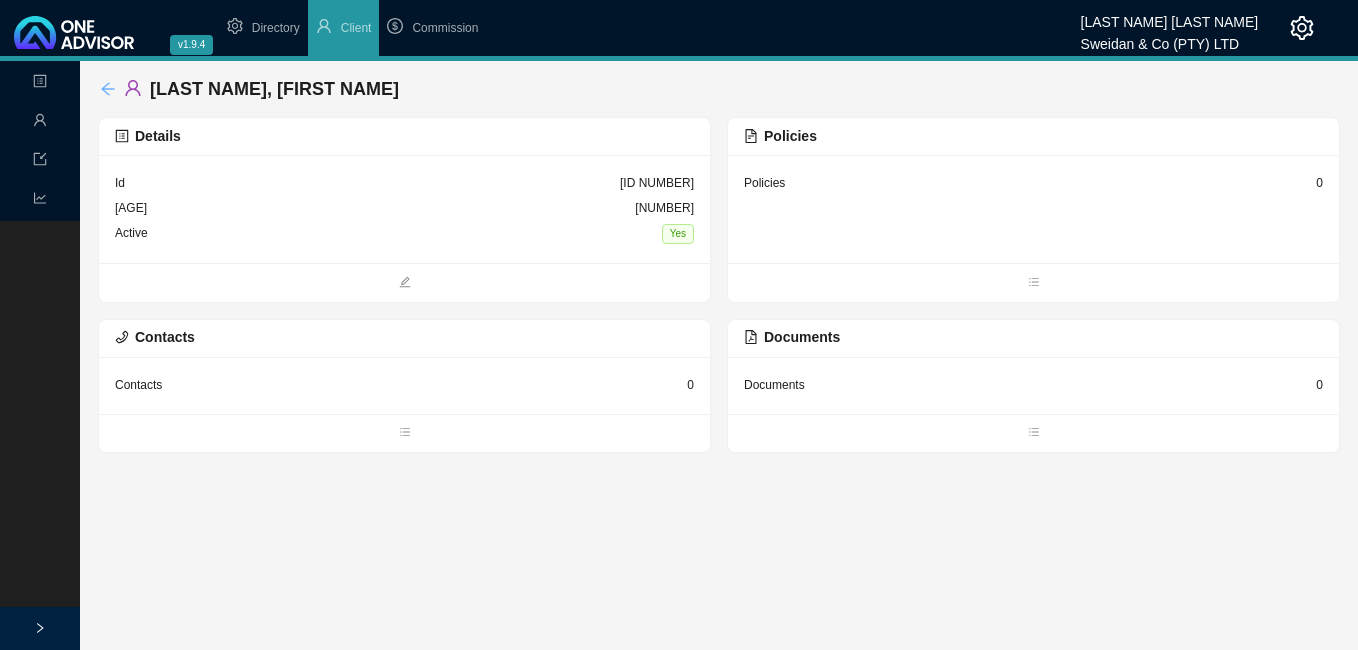 click at bounding box center [108, 89] 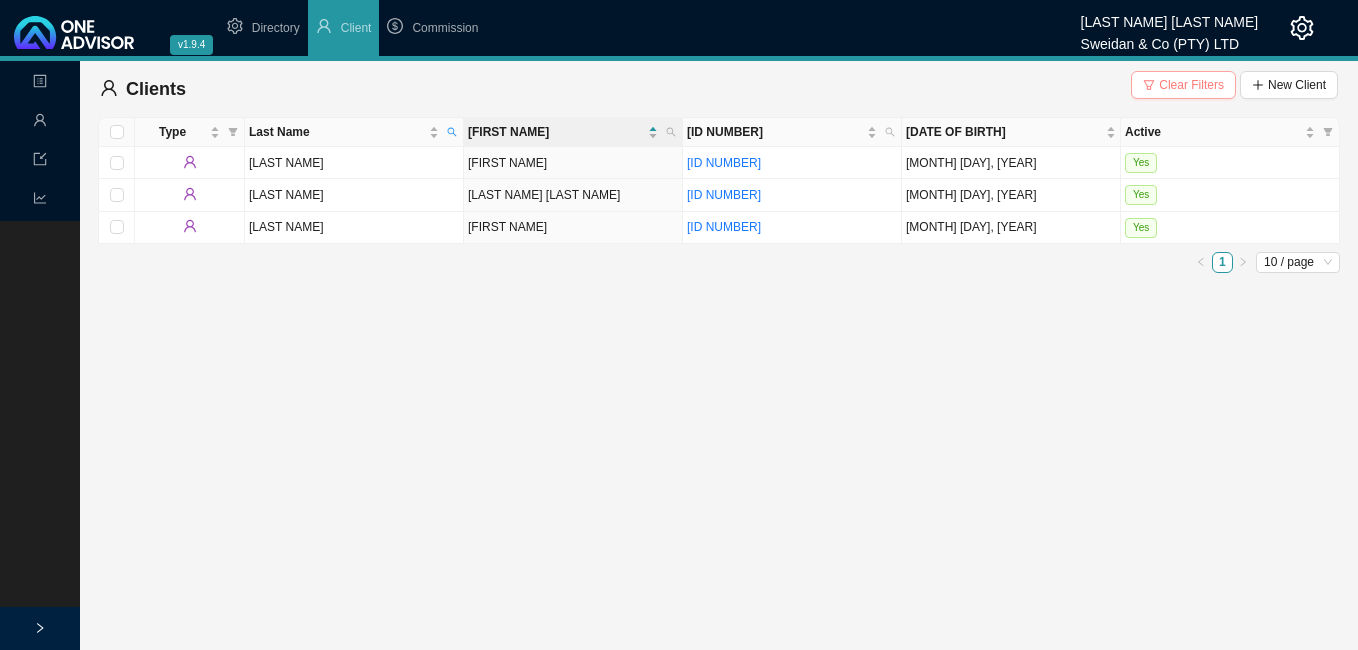 click on "Clear Filters" at bounding box center [1191, 85] 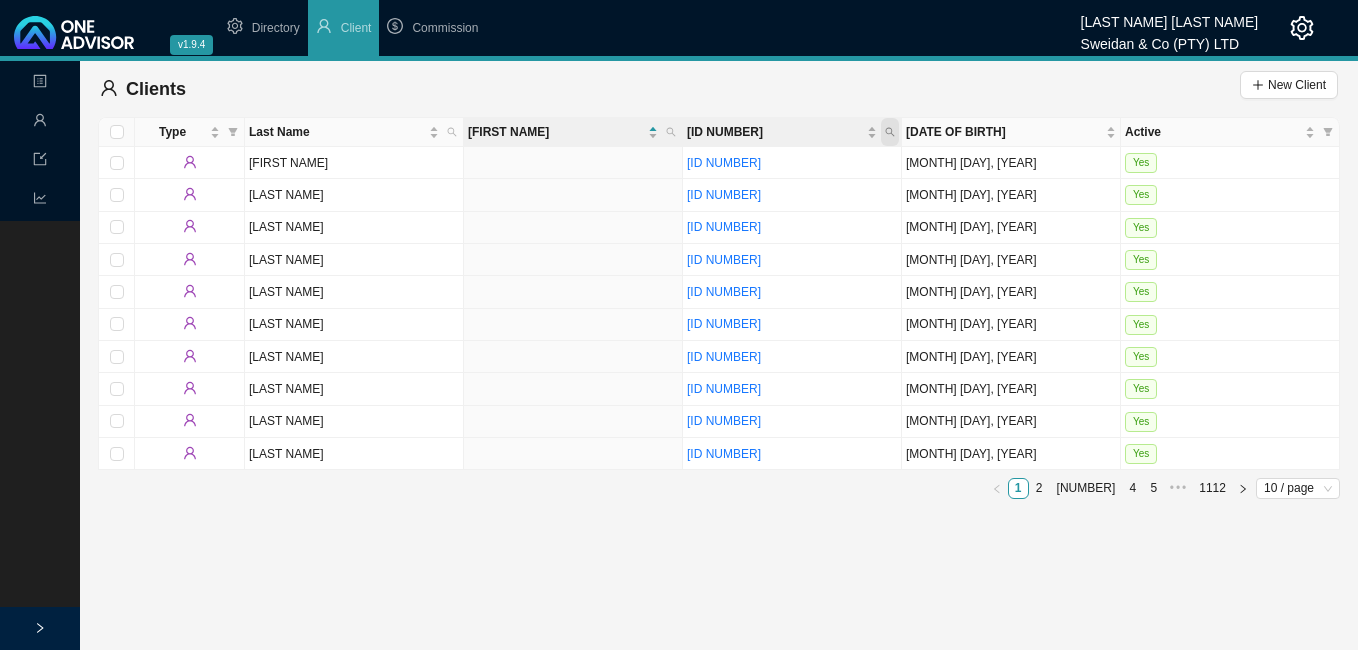 click at bounding box center (890, 132) 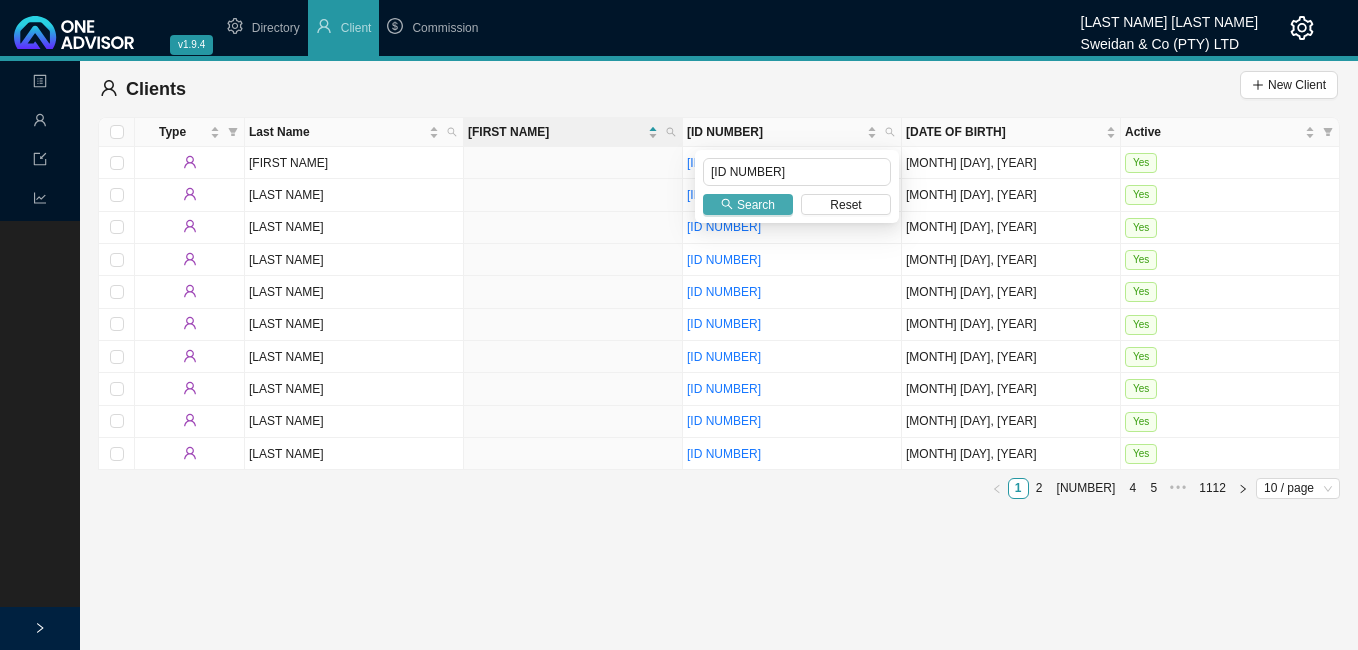 type on "[ID NUMBER]" 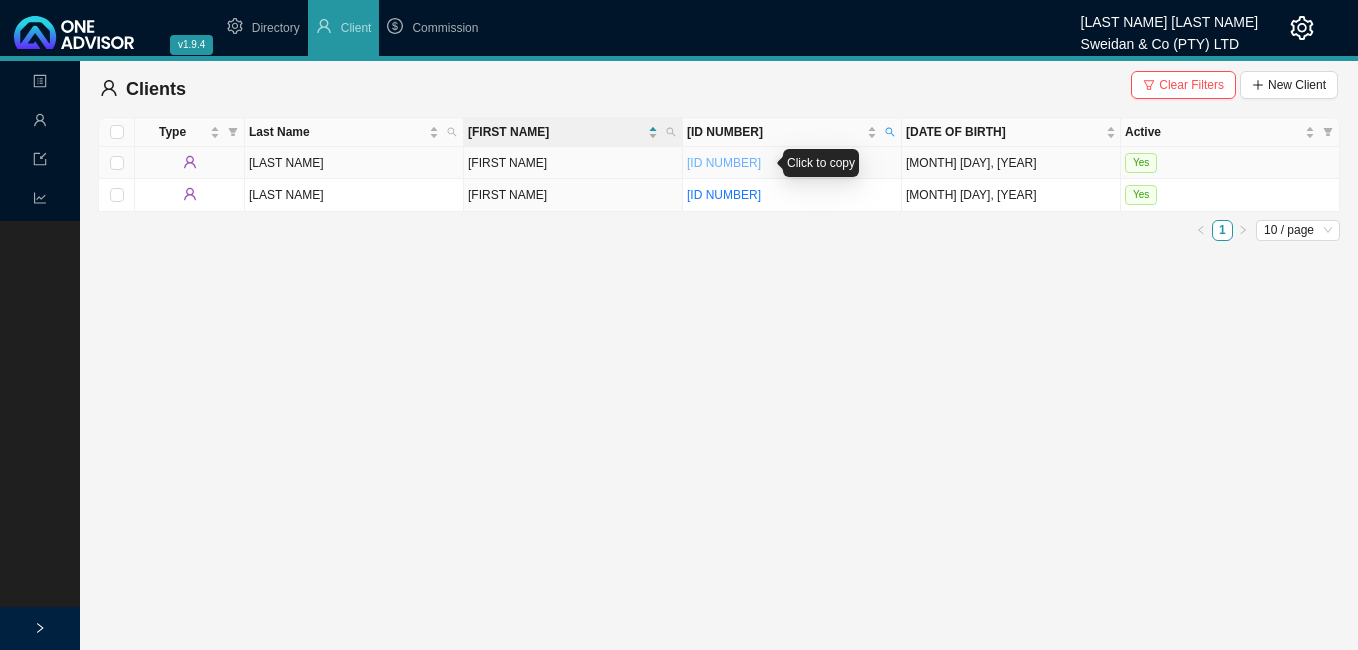 click on "[ID NUMBER]" at bounding box center [724, 163] 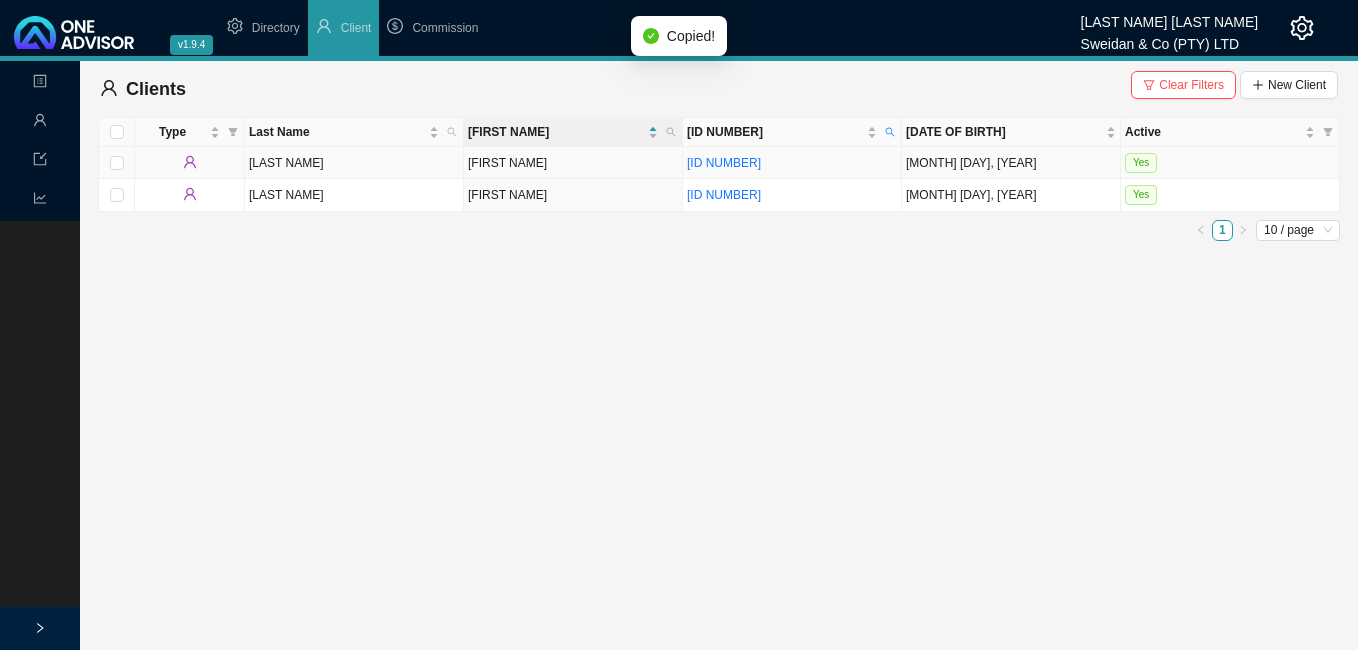 click on "[FIRST NAME]" at bounding box center [573, 163] 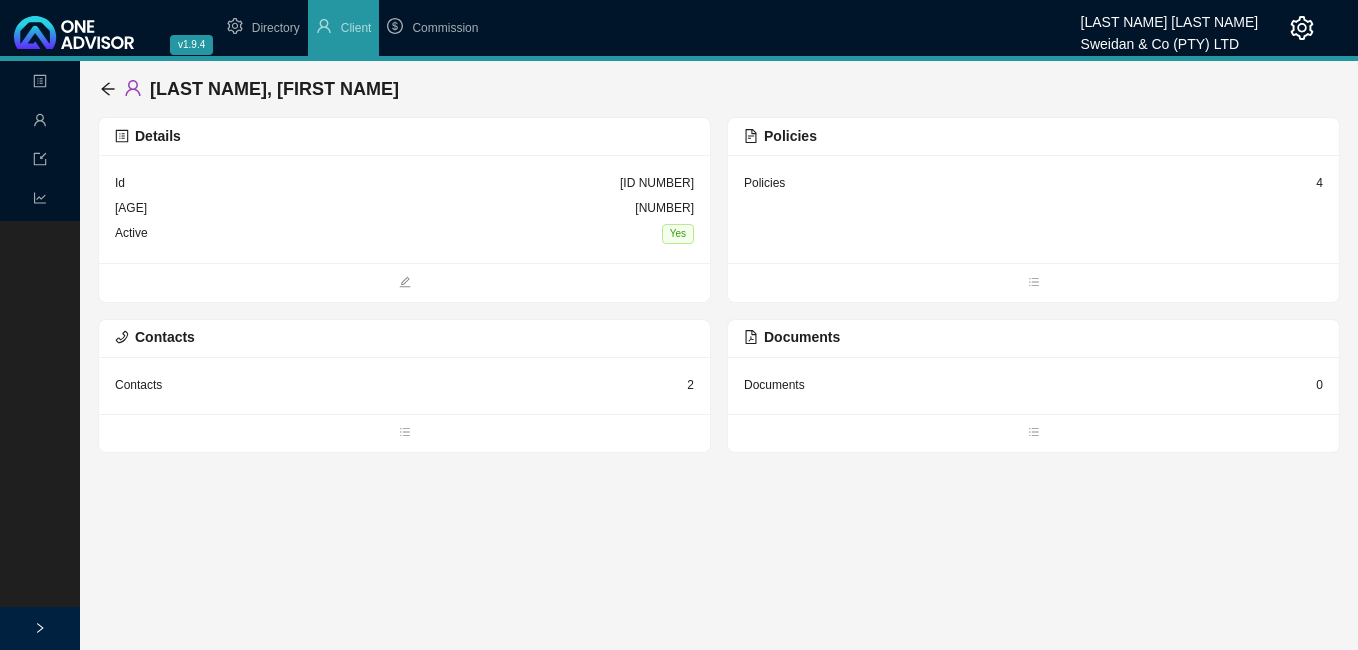 click on "4" at bounding box center [657, 183] 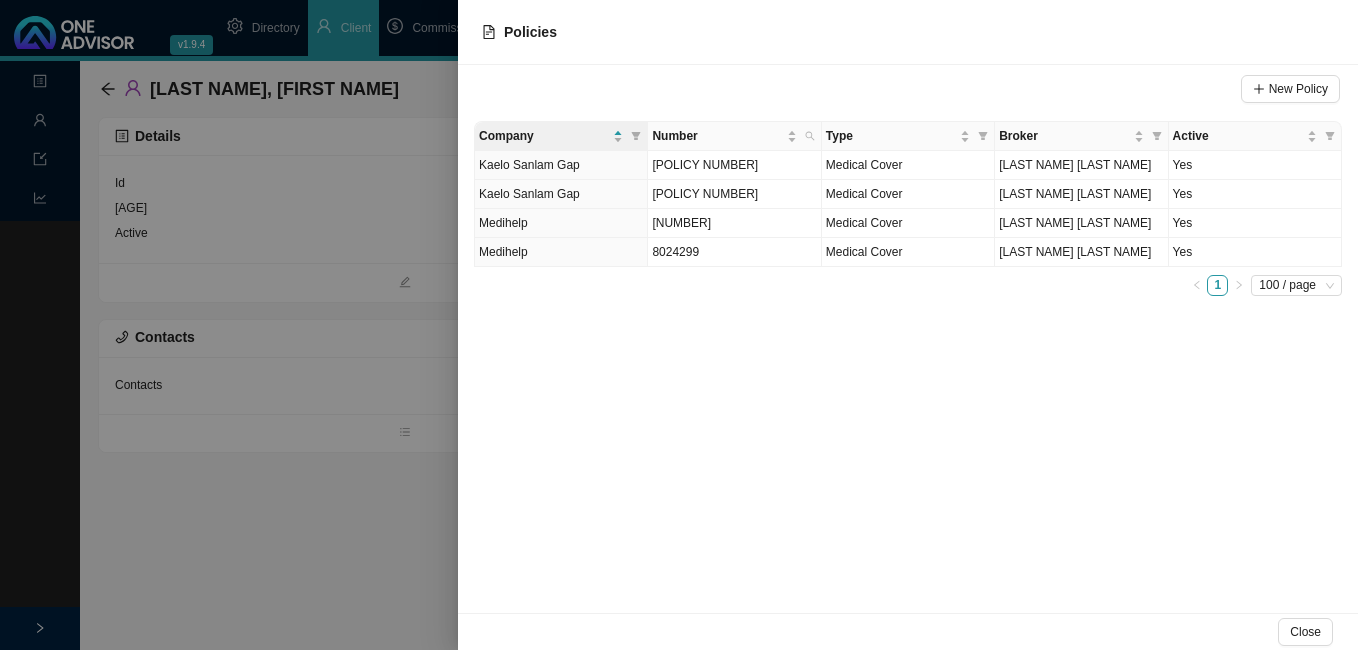 click at bounding box center (679, 325) 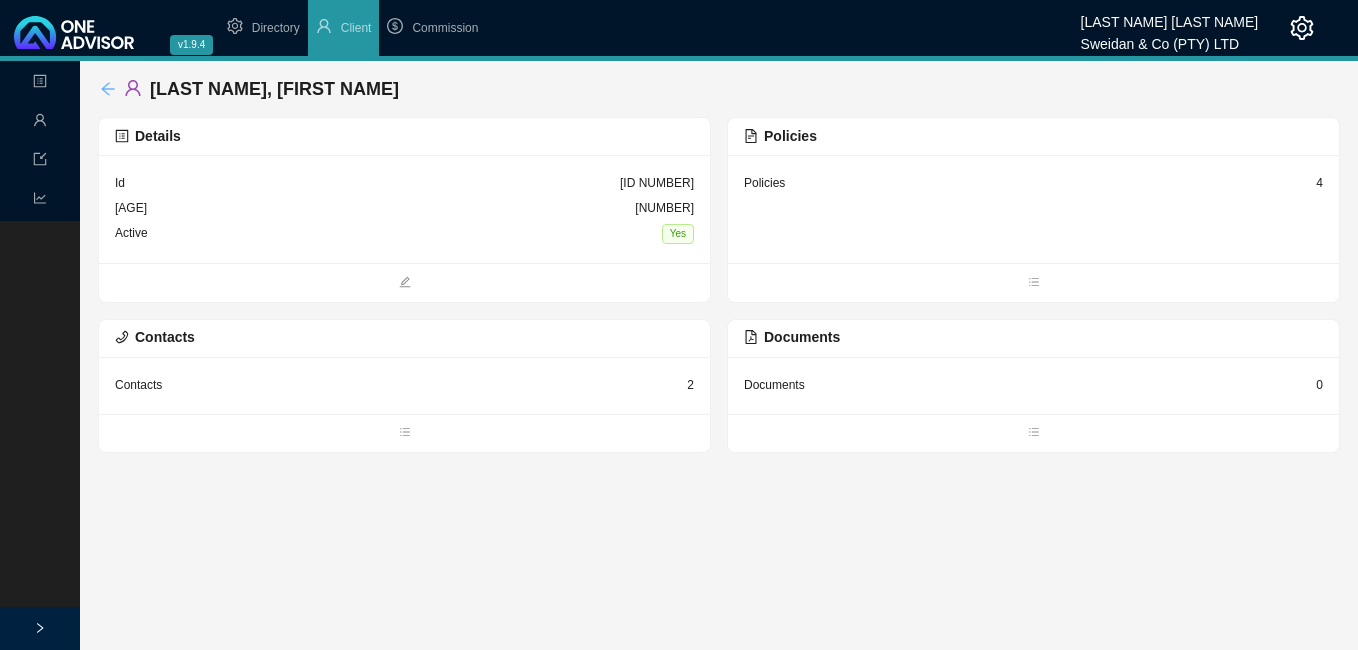 click at bounding box center [107, 88] 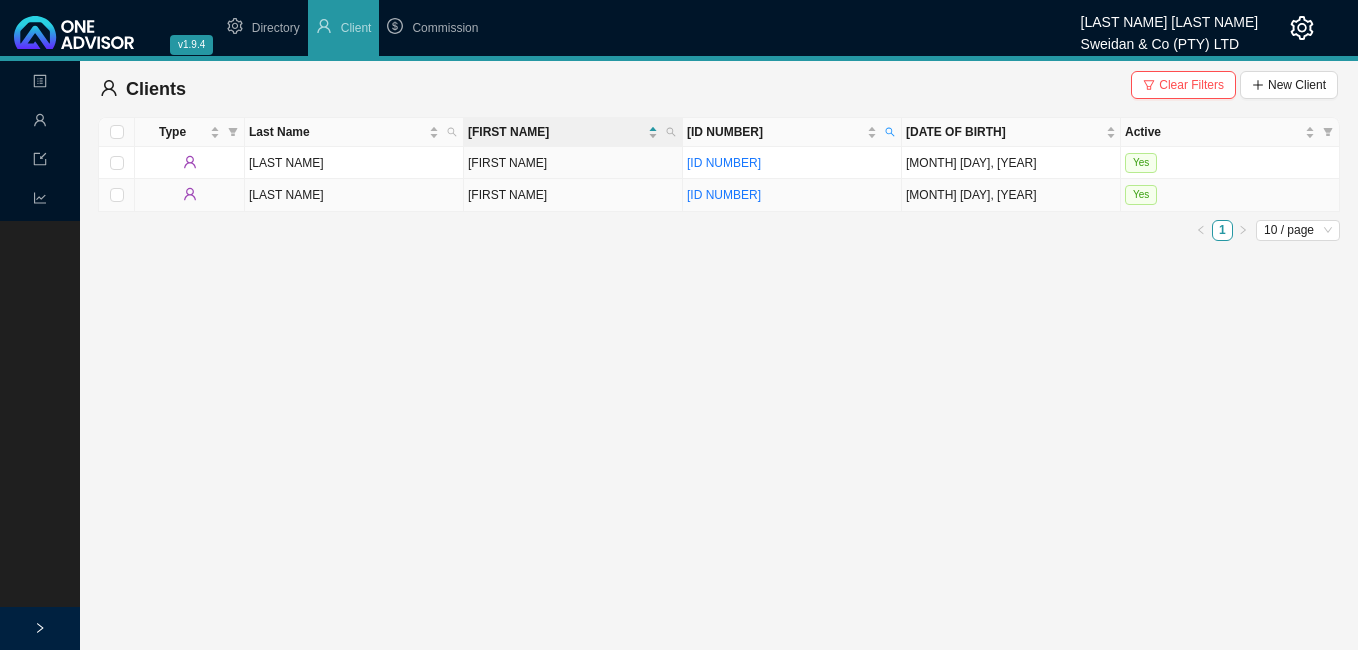 click on "[ID NUMBER]" at bounding box center [792, 195] 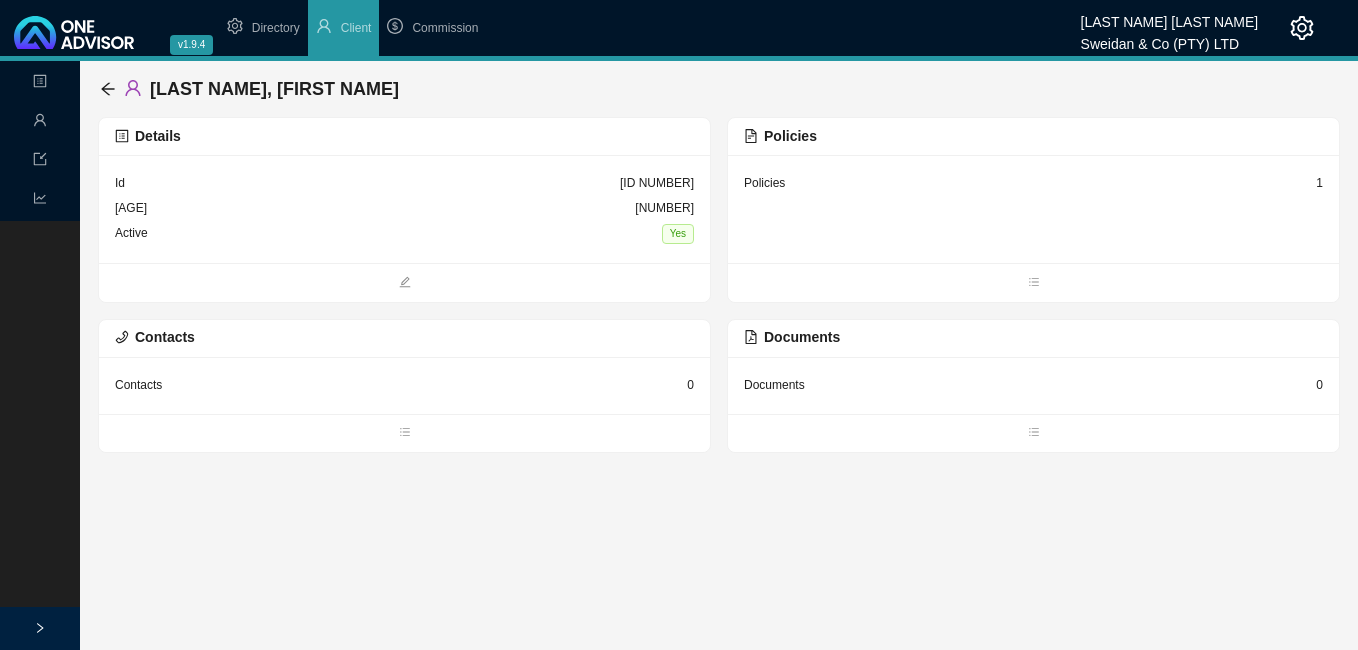 click on "1" at bounding box center [657, 183] 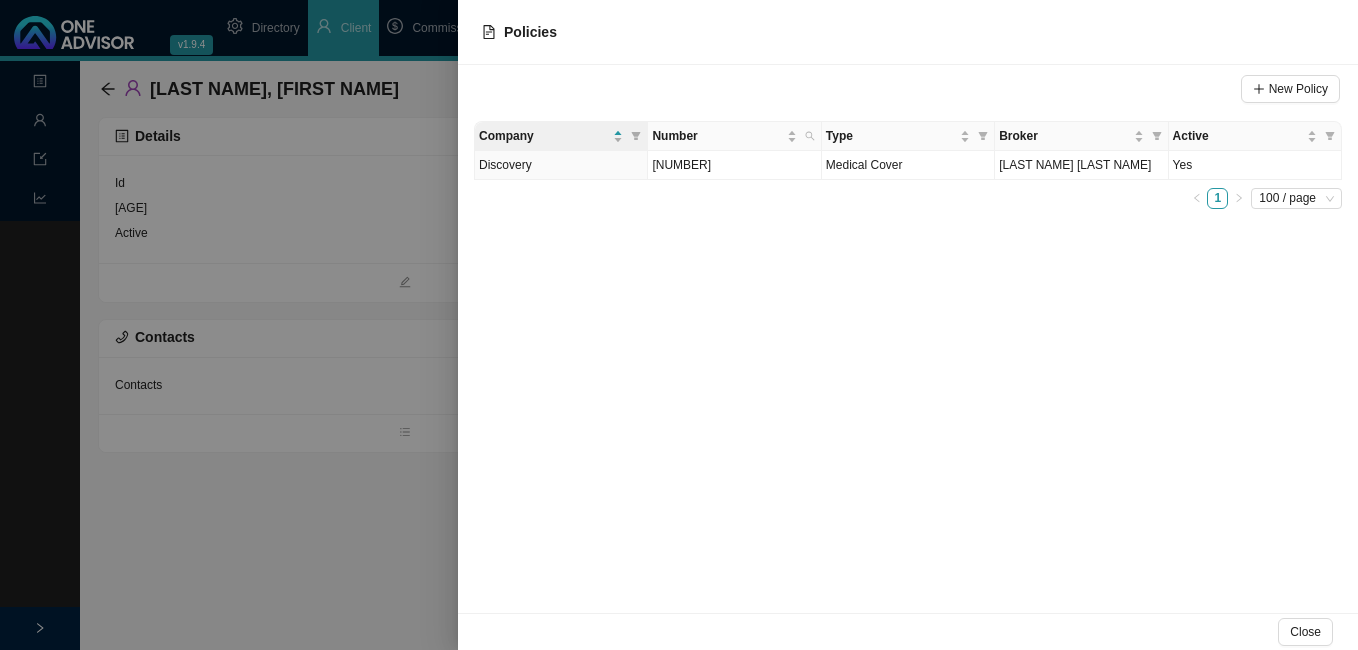 click at bounding box center [679, 325] 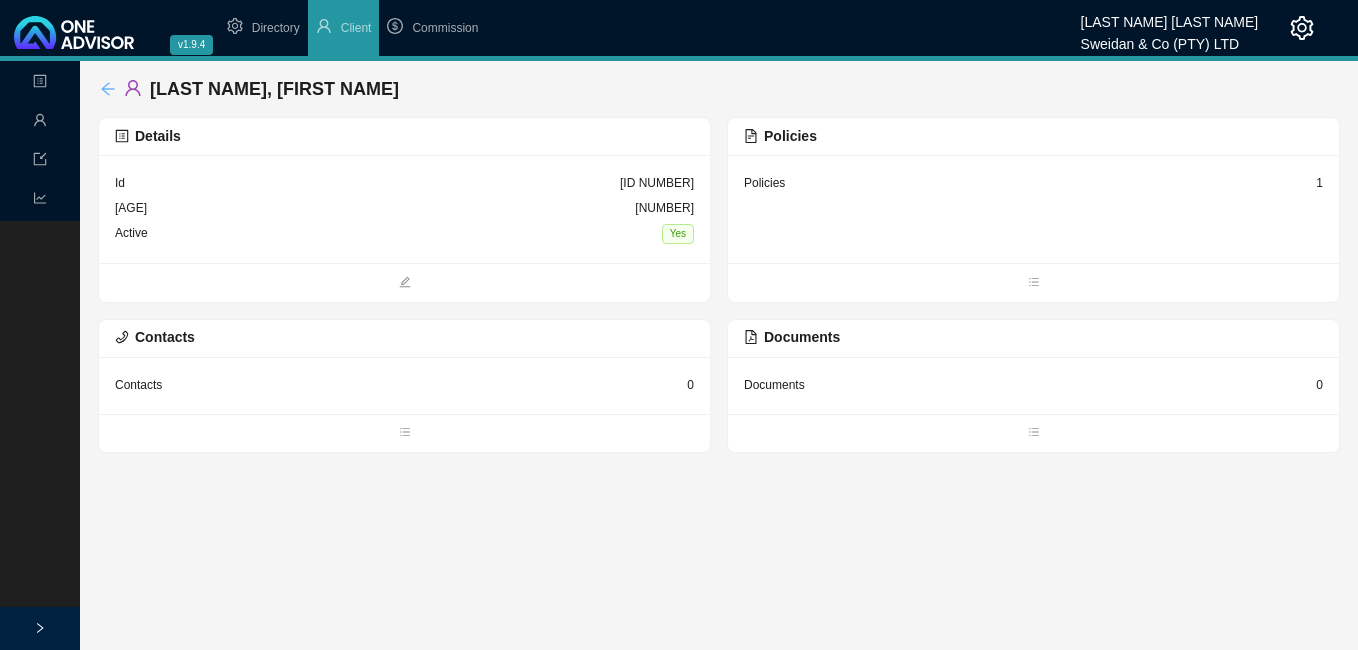 click at bounding box center [107, 88] 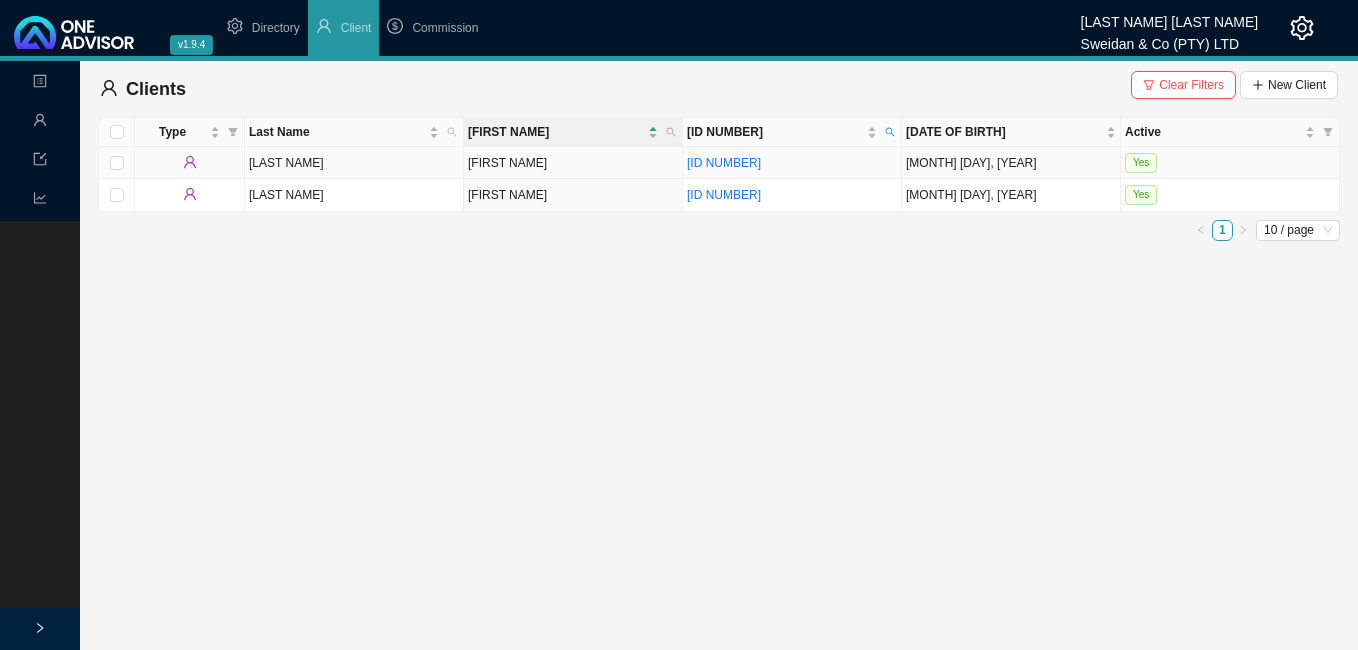 click on "[ID NUMBER]" at bounding box center [792, 163] 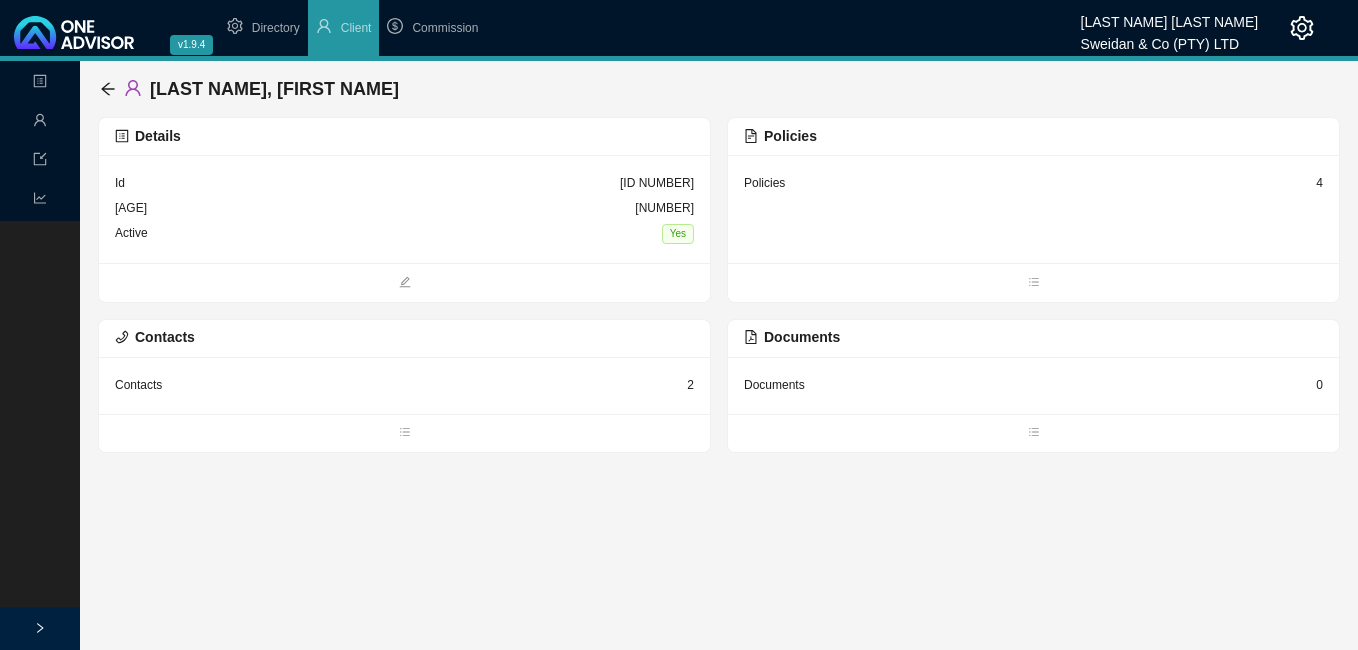 click on "4" at bounding box center (657, 183) 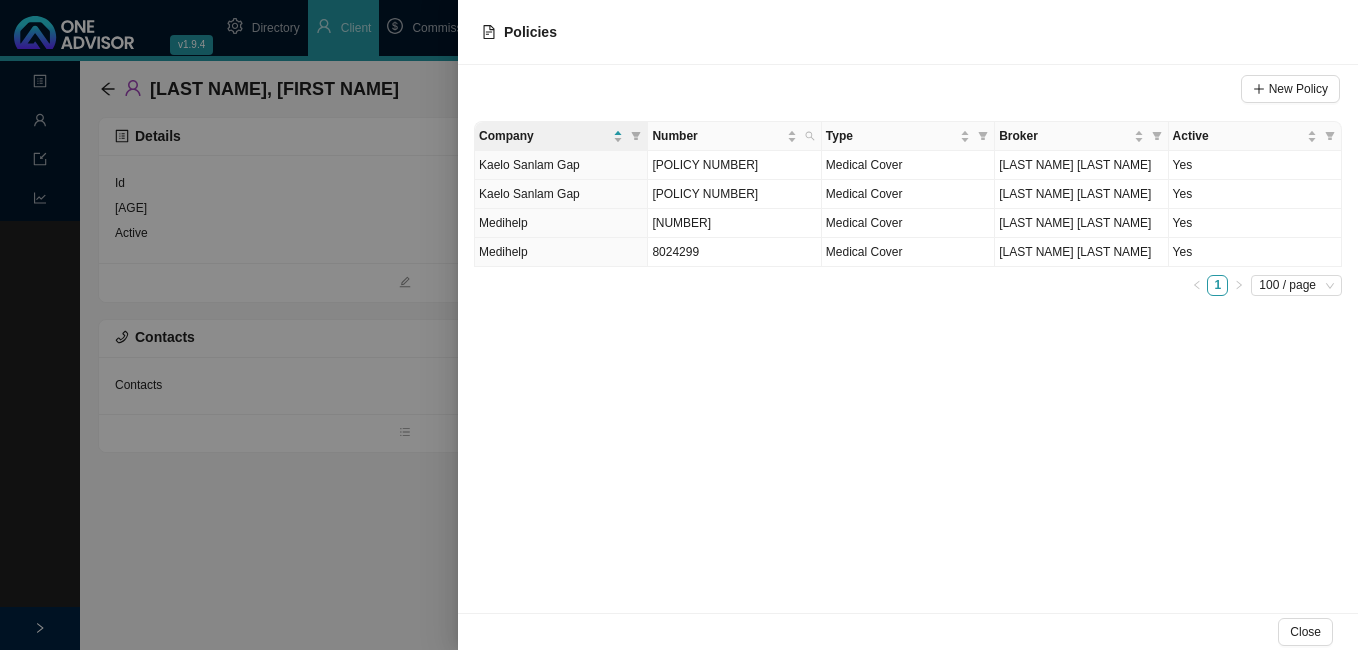 click at bounding box center (679, 325) 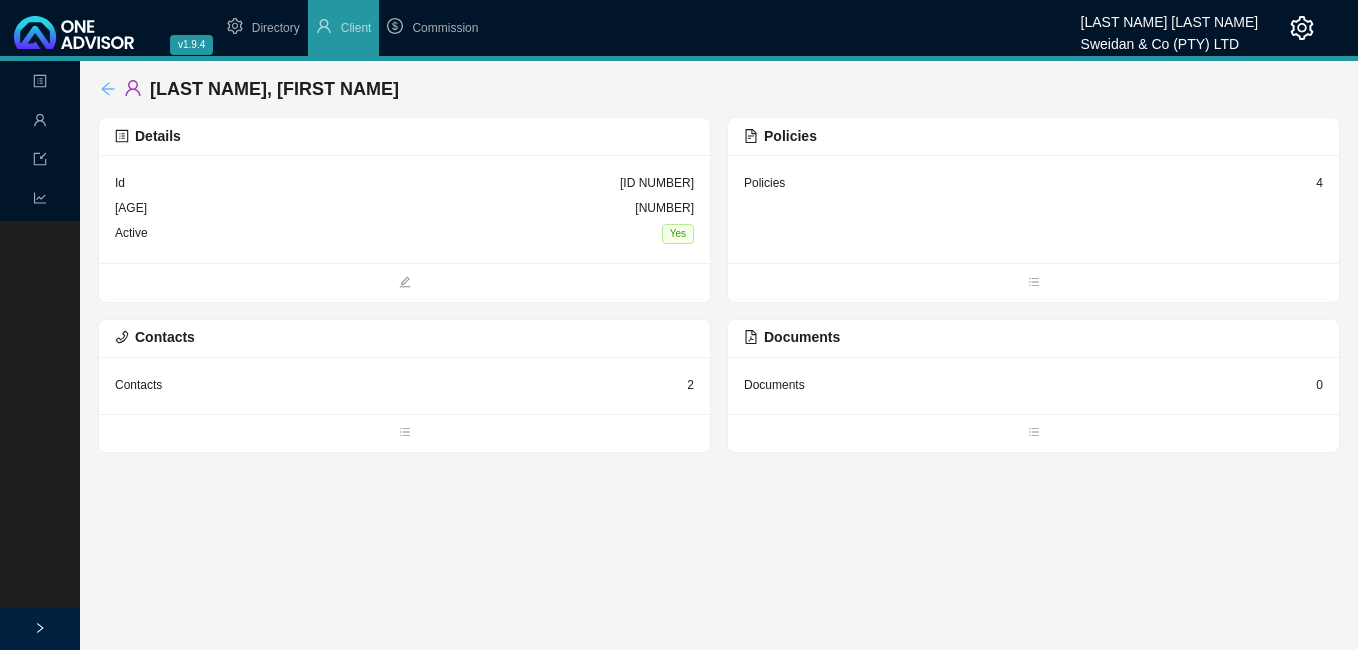 click at bounding box center (108, 89) 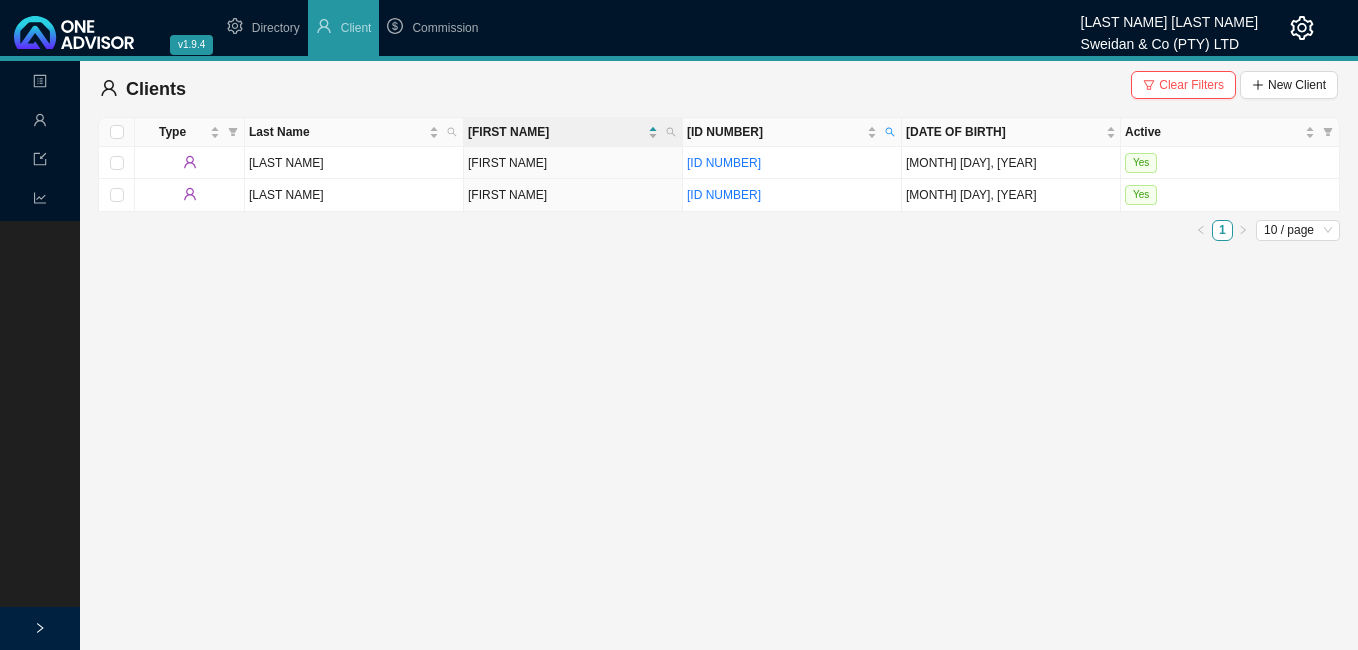 click on "Clear Filters" at bounding box center (1191, 85) 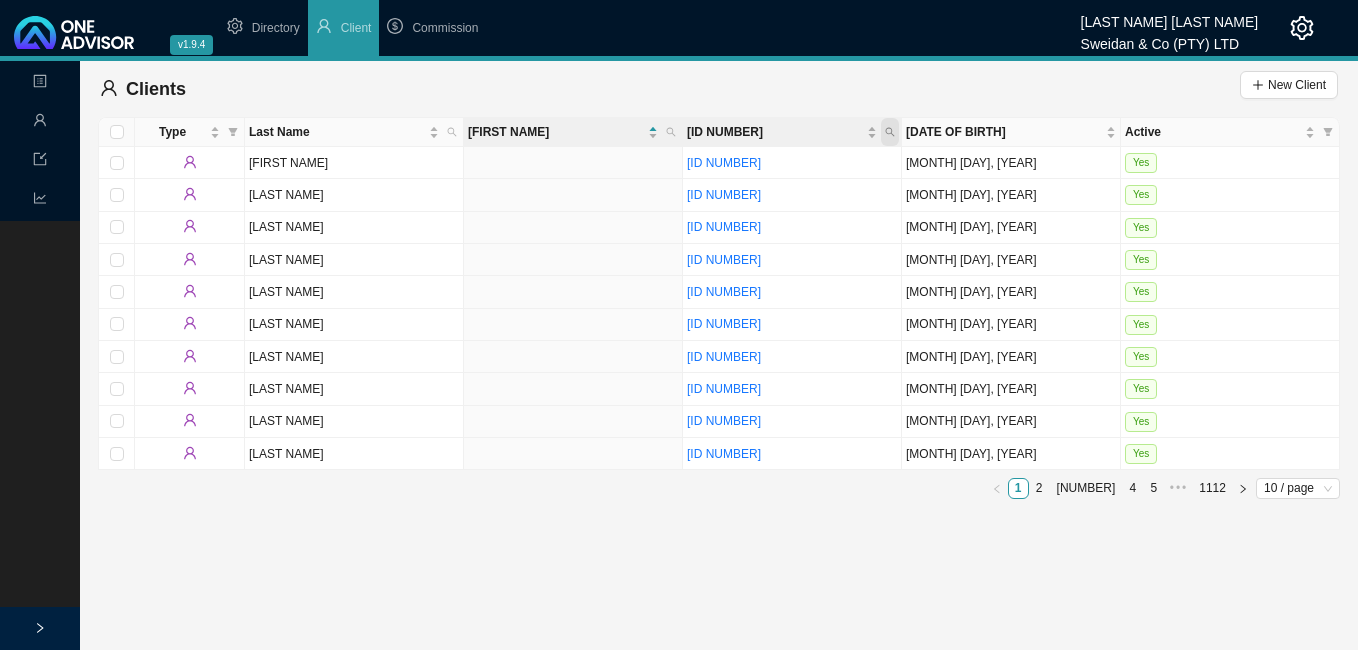 click at bounding box center [890, 132] 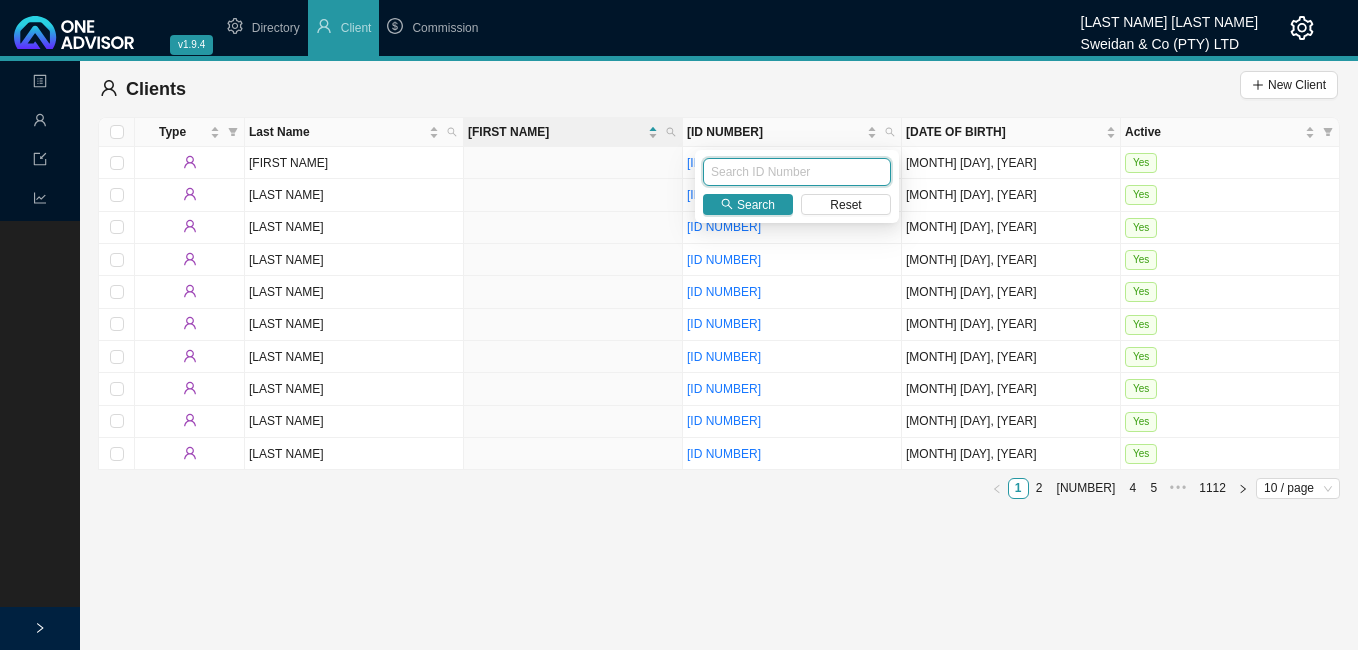 paste on "[ID NUMBER]" 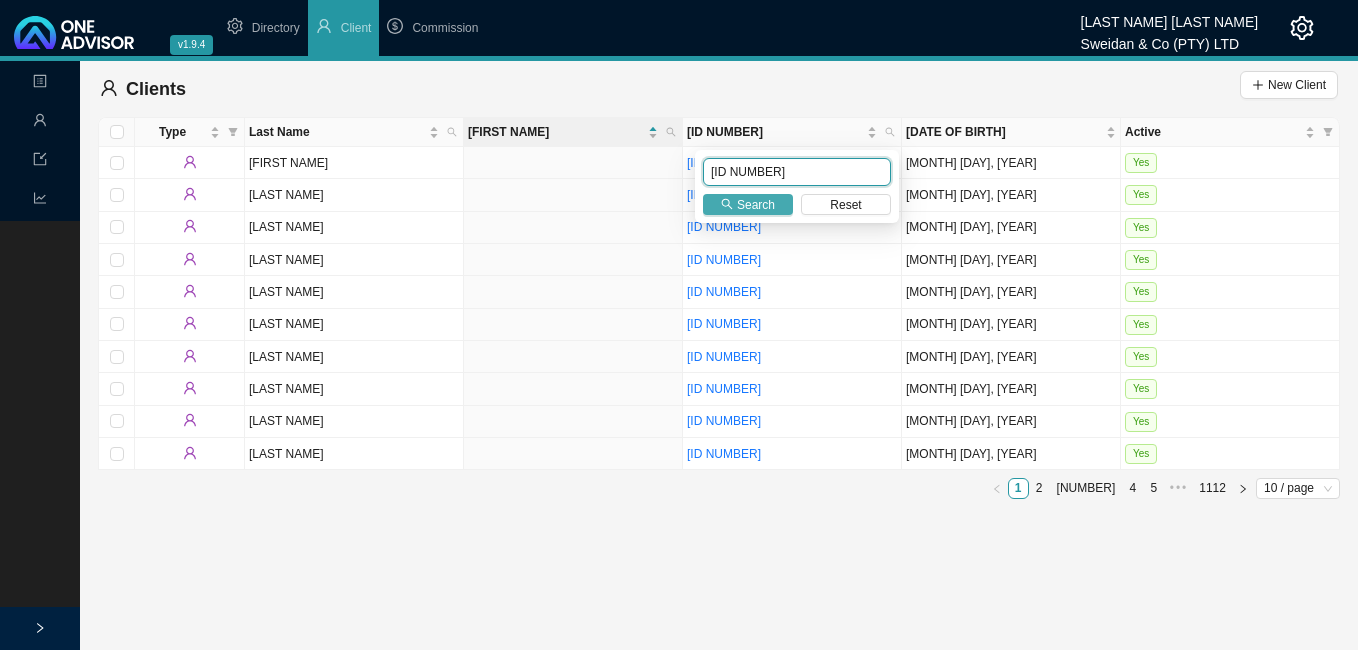 type on "[ID NUMBER]" 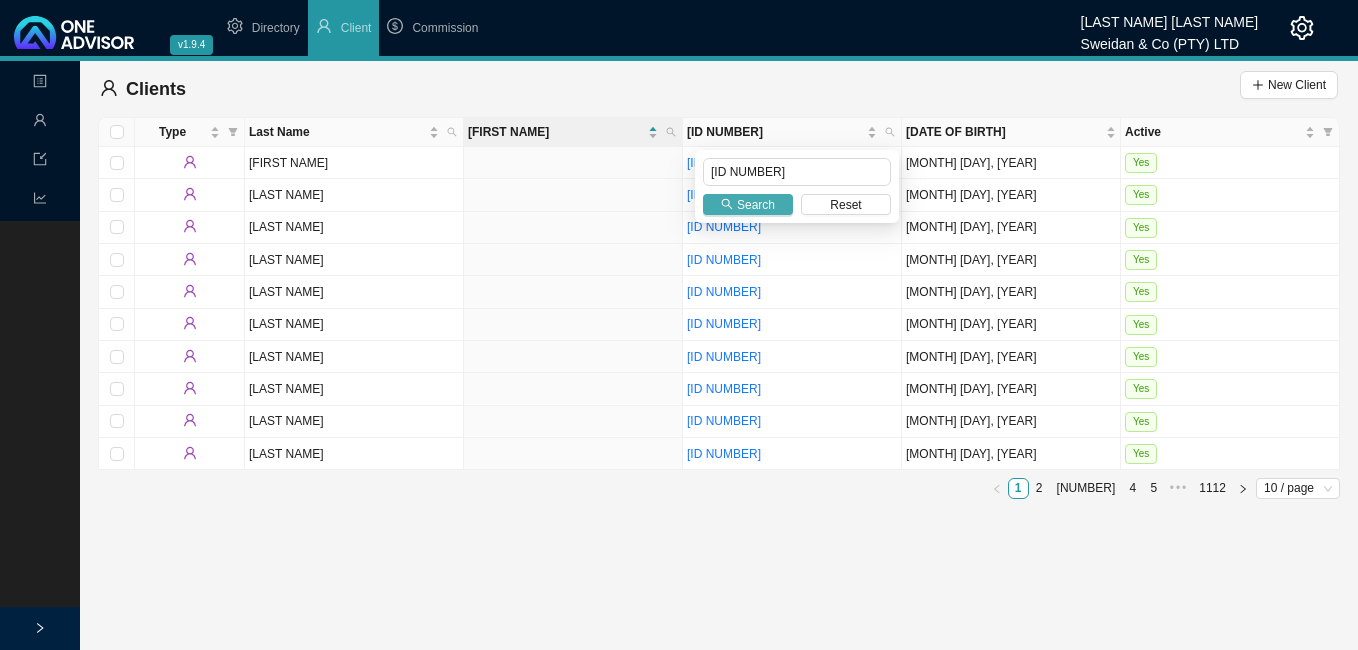 click on "Search" at bounding box center [748, 204] 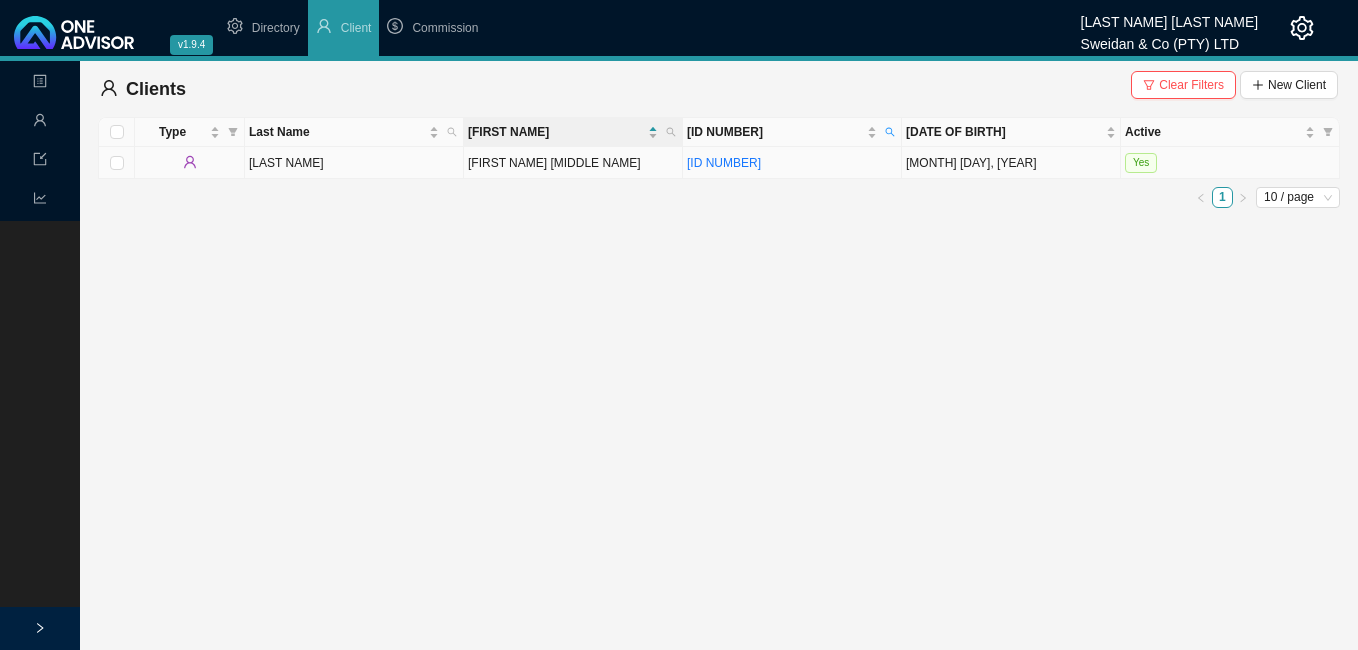 click on "[FIRST NAME] [MIDDLE NAME]" at bounding box center [573, 163] 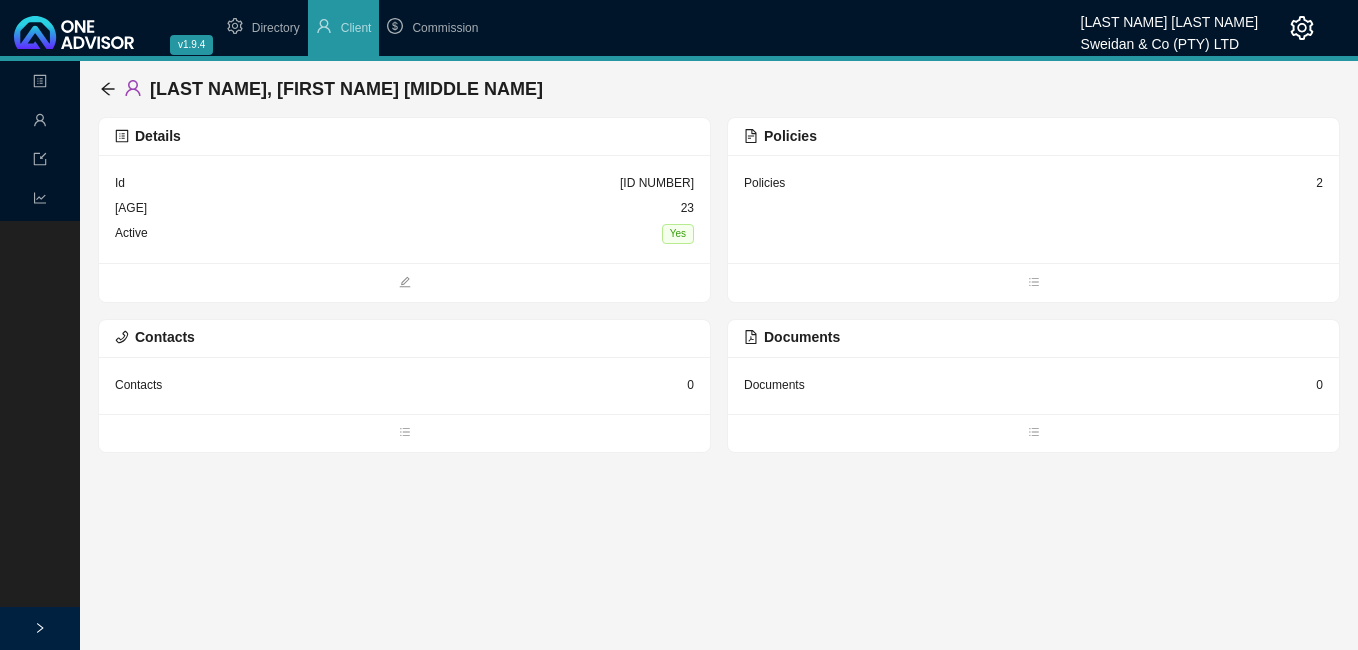 click on "2" at bounding box center (657, 183) 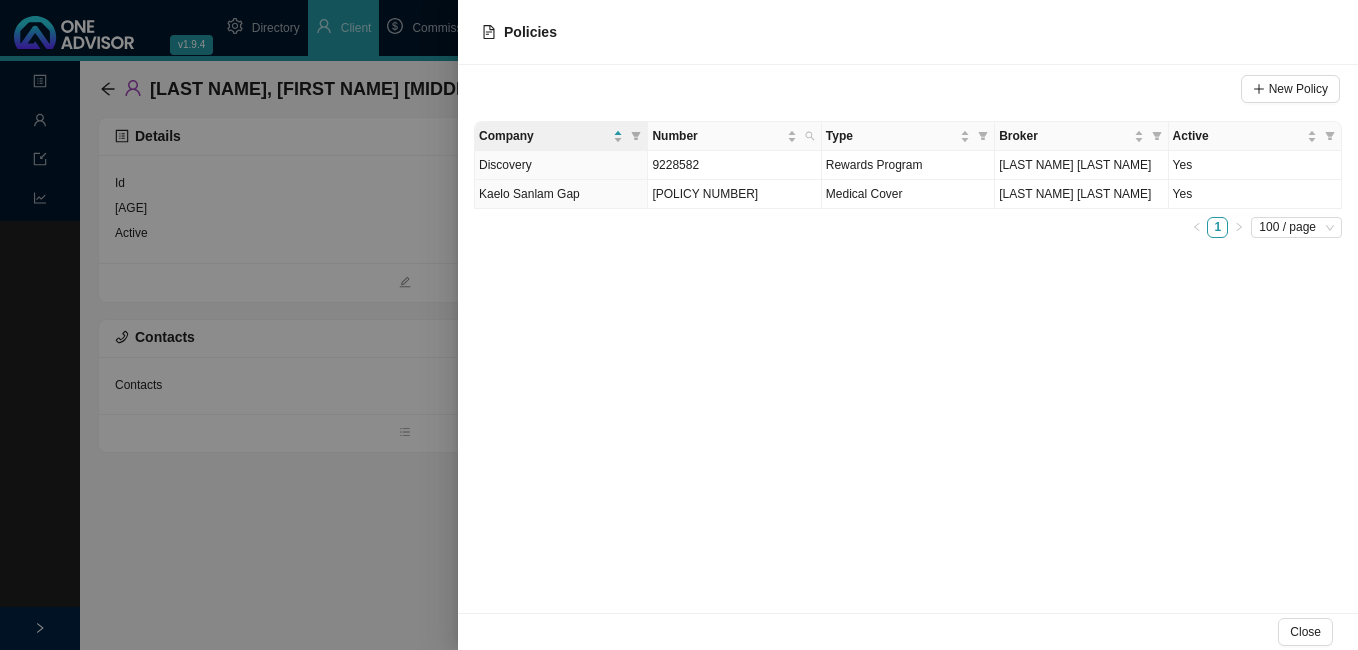 click at bounding box center (679, 325) 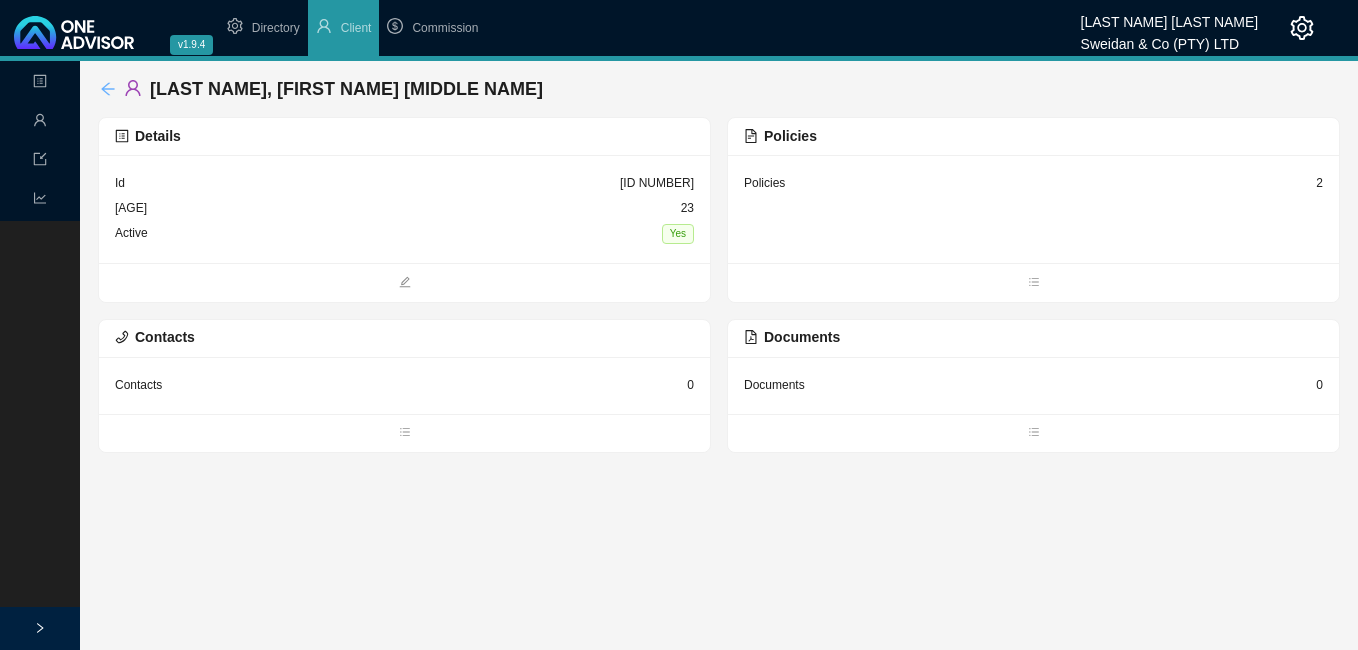 click at bounding box center (108, 89) 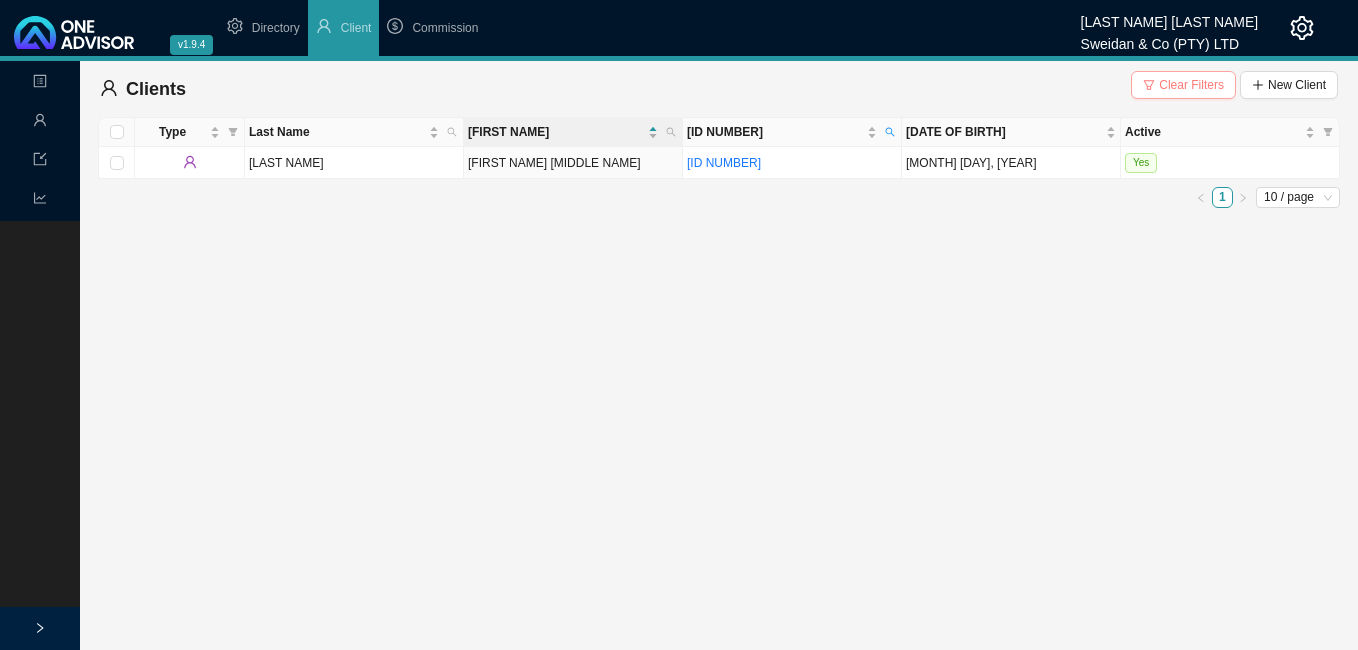 click on "Clear Filters" at bounding box center (1191, 85) 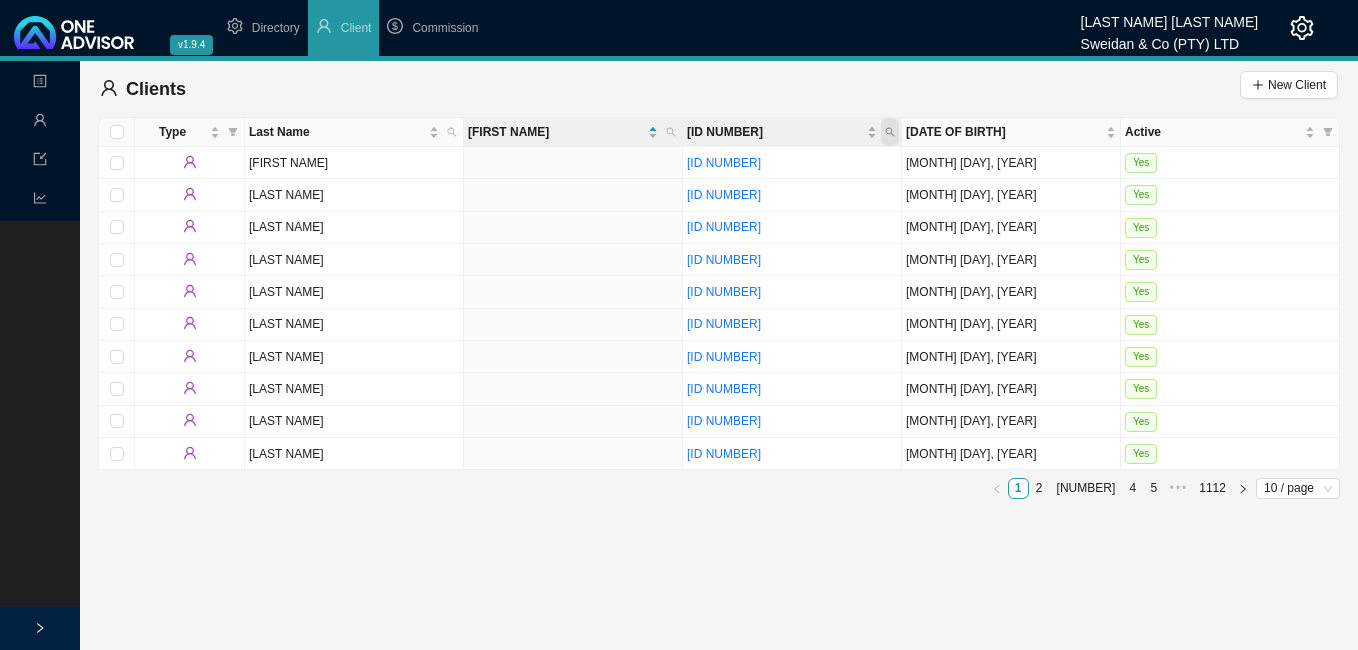 click at bounding box center [890, 132] 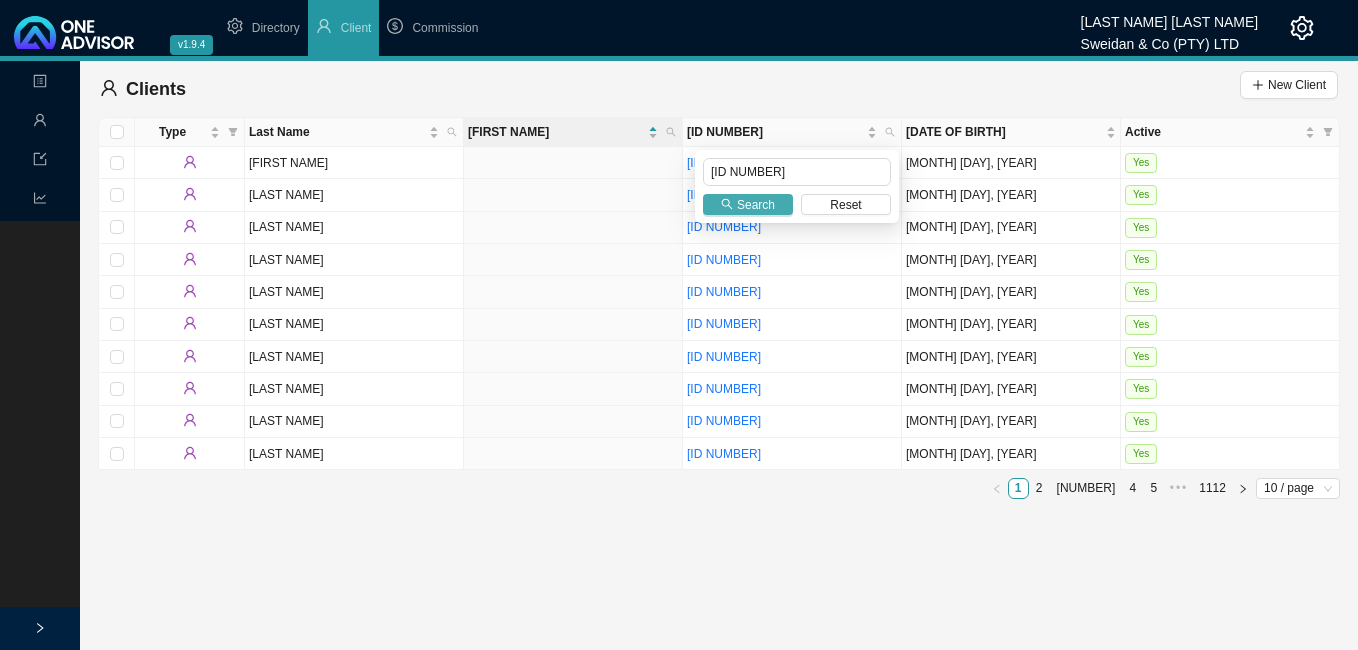 type on "[ID NUMBER]" 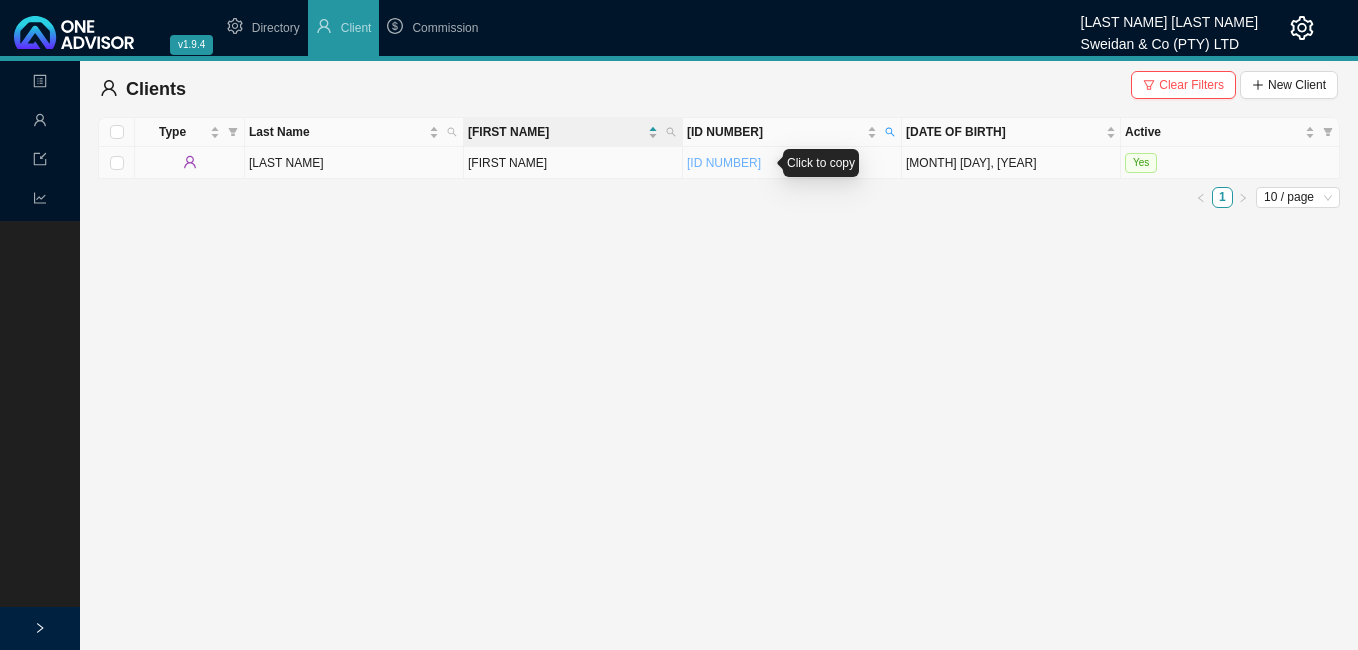 click on "[ID NUMBER]" at bounding box center (724, 163) 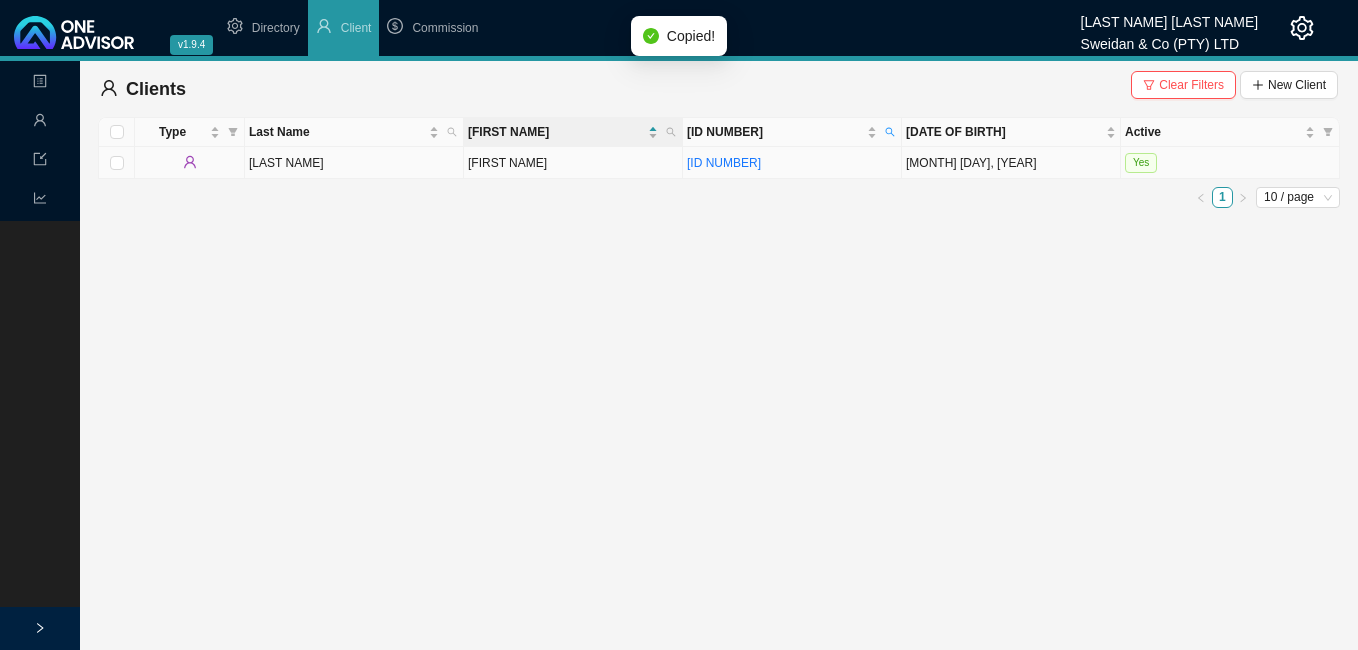 click on "[FIRST NAME]" at bounding box center [573, 163] 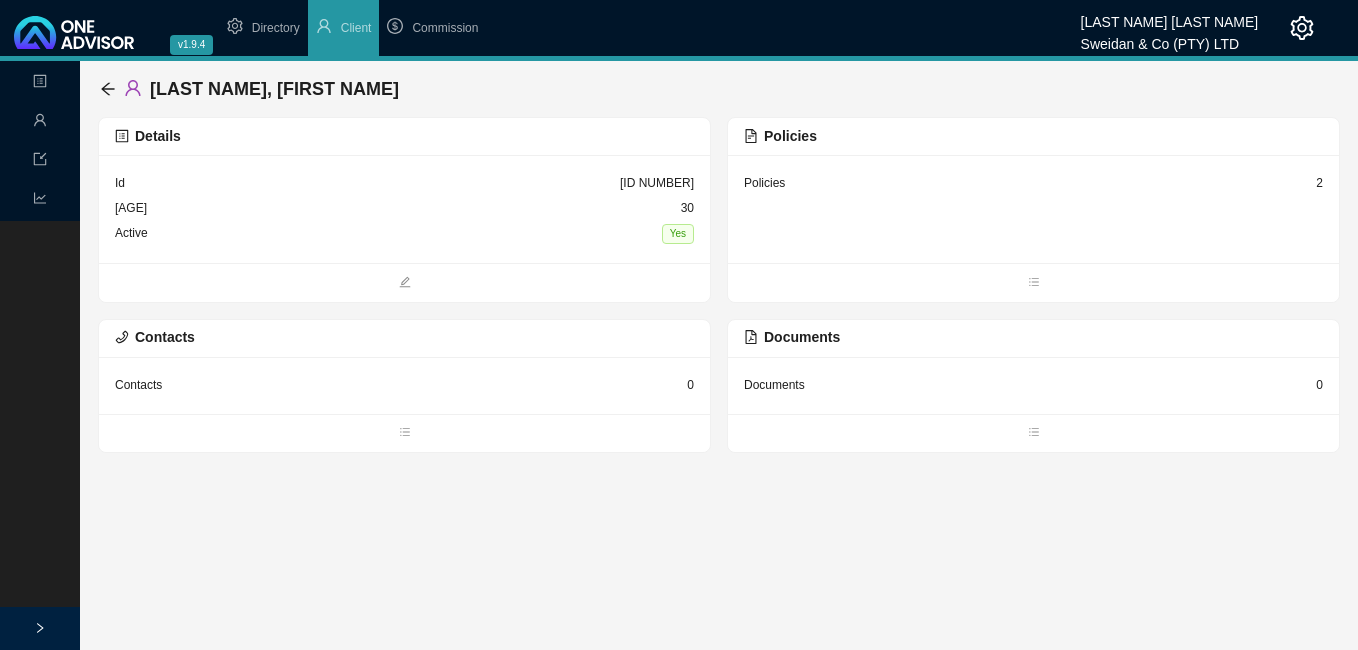 click on "2" at bounding box center [657, 183] 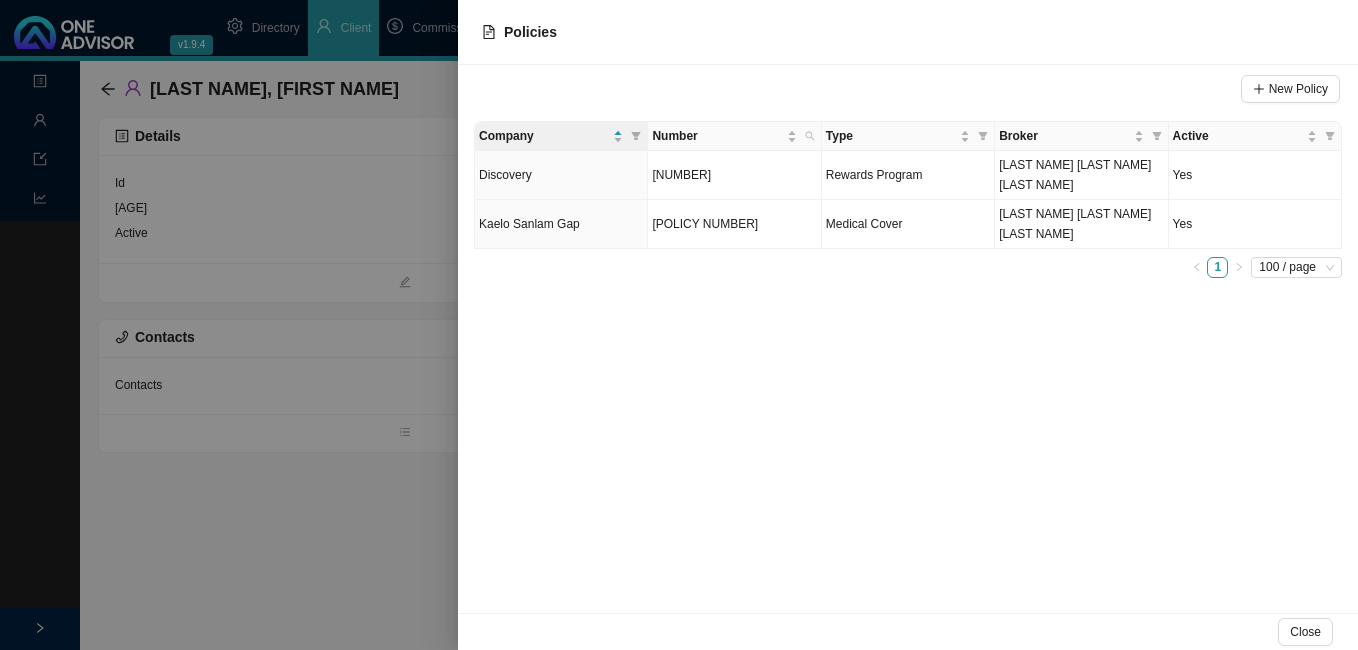 drag, startPoint x: 391, startPoint y: 297, endPoint x: 314, endPoint y: 248, distance: 91.26884 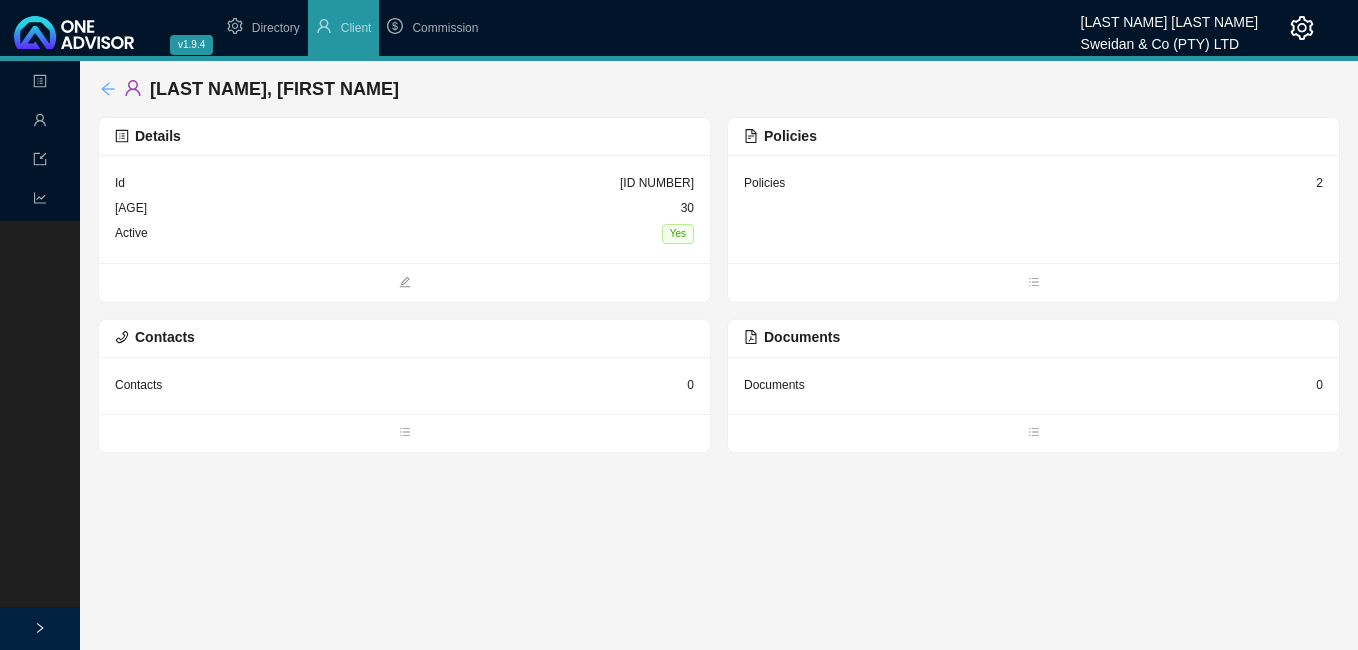 click at bounding box center [108, 89] 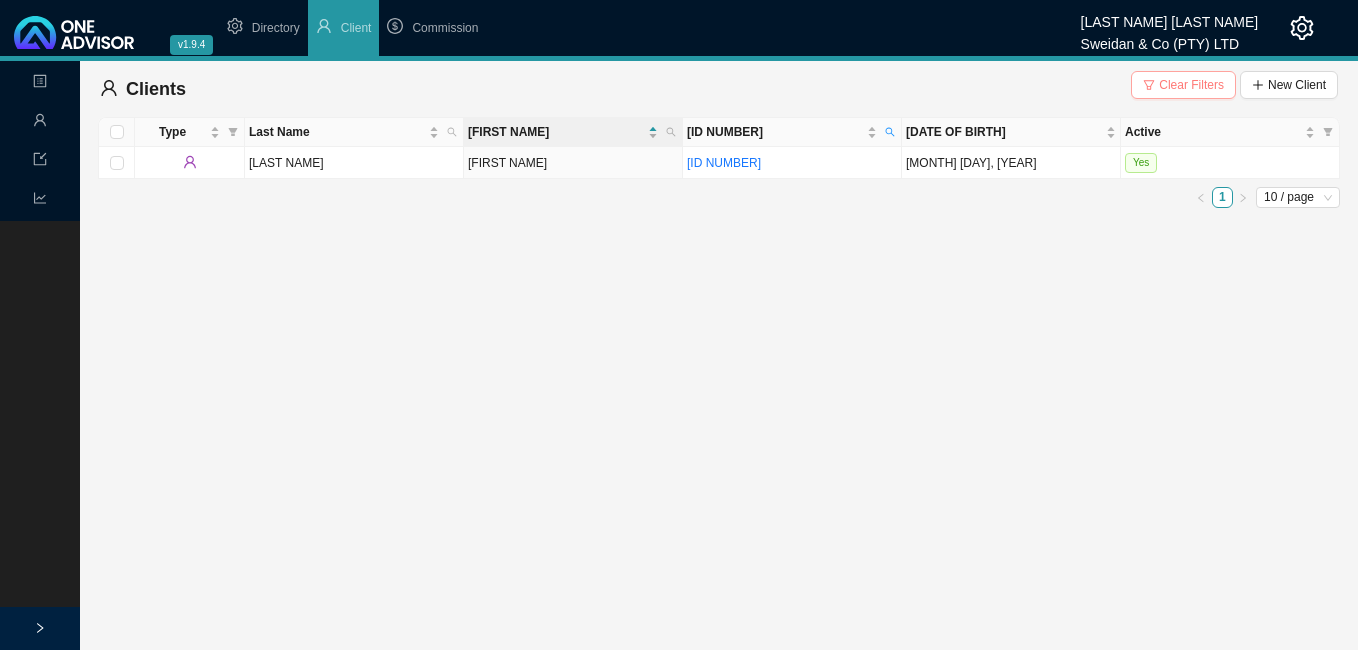 click on "Clear Filters" at bounding box center [1191, 85] 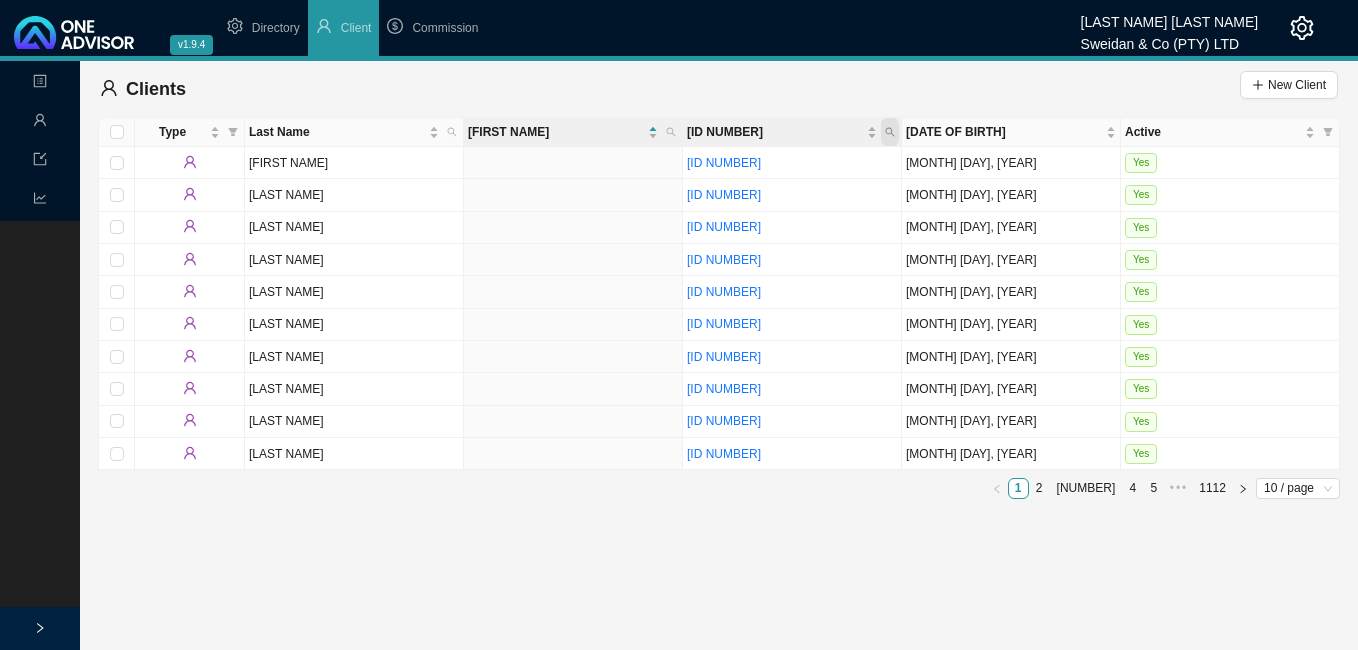 click at bounding box center [890, 132] 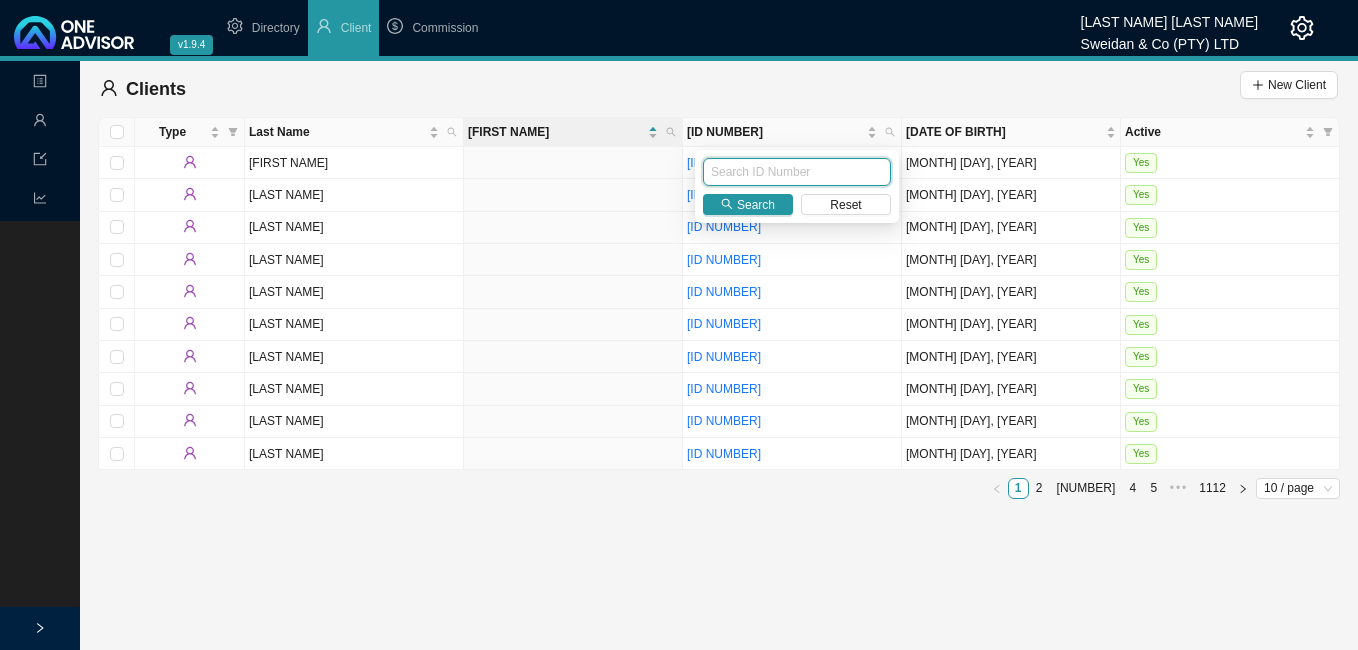 paste on "[ID NUMBER]" 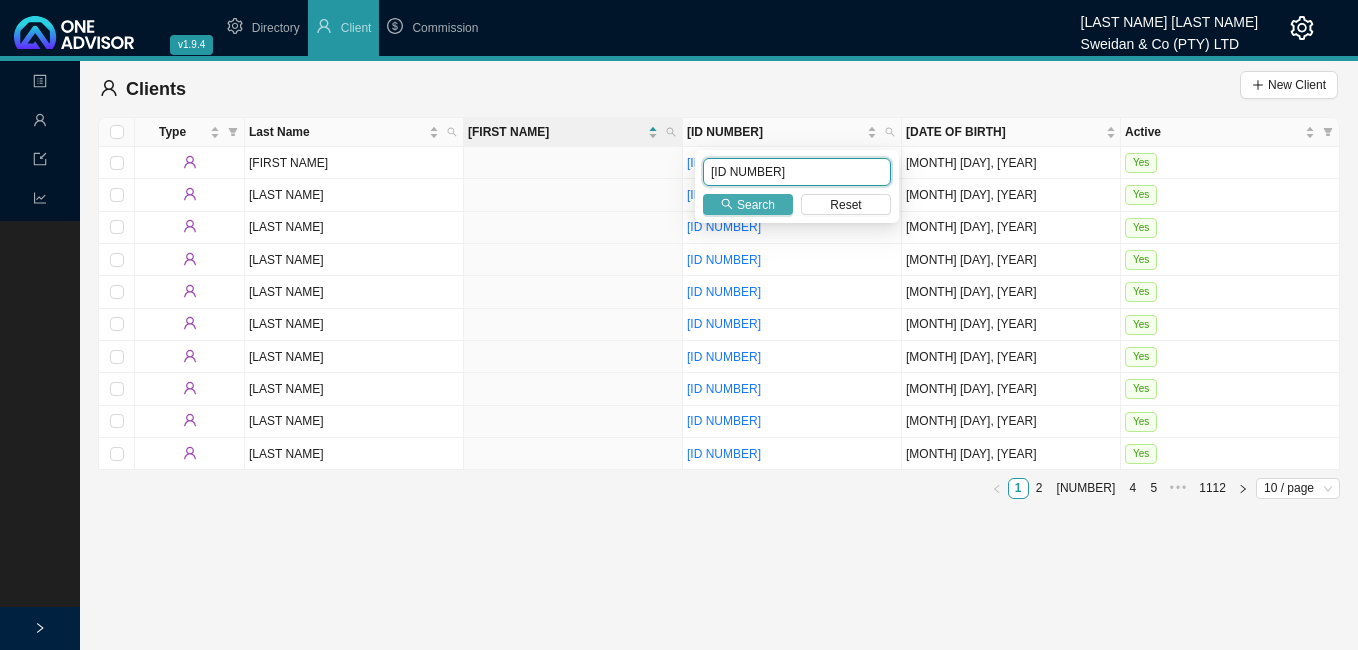 type on "[ID NUMBER]" 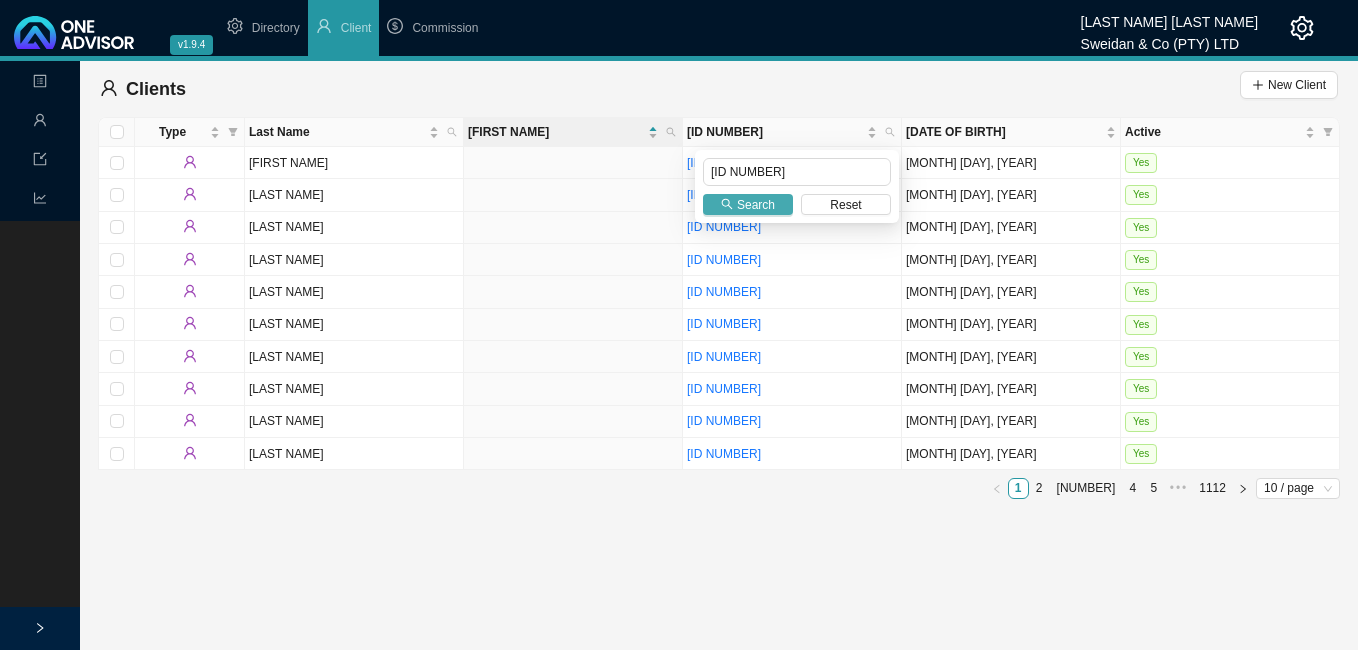 click on "Search" at bounding box center [756, 205] 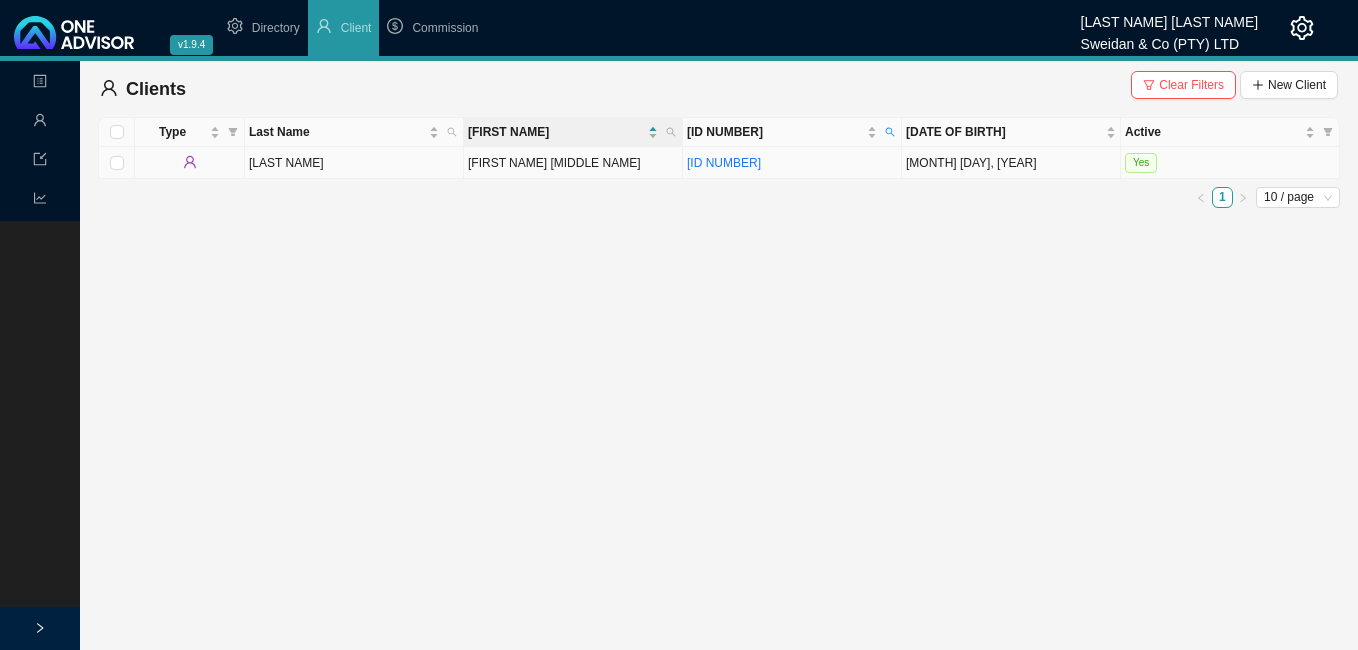 click on "[ID NUMBER]" at bounding box center (792, 163) 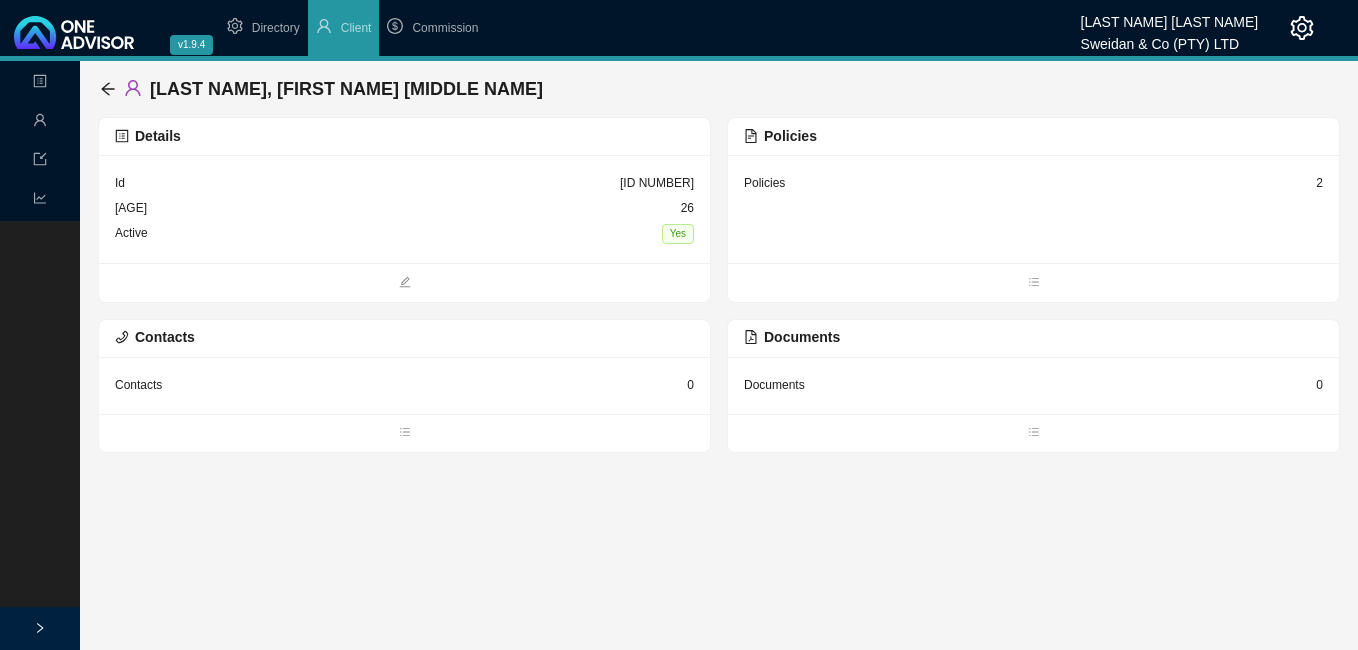 click on "Policies [NUMBER]" at bounding box center (404, 183) 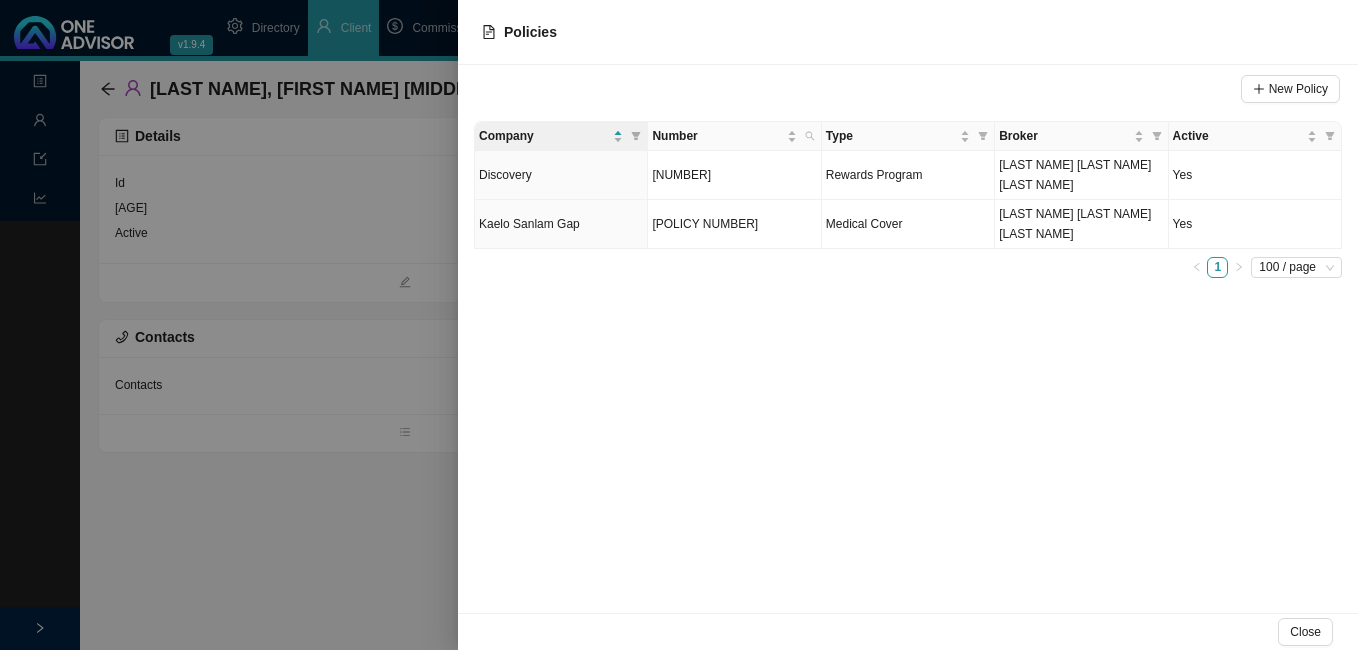 click at bounding box center (679, 325) 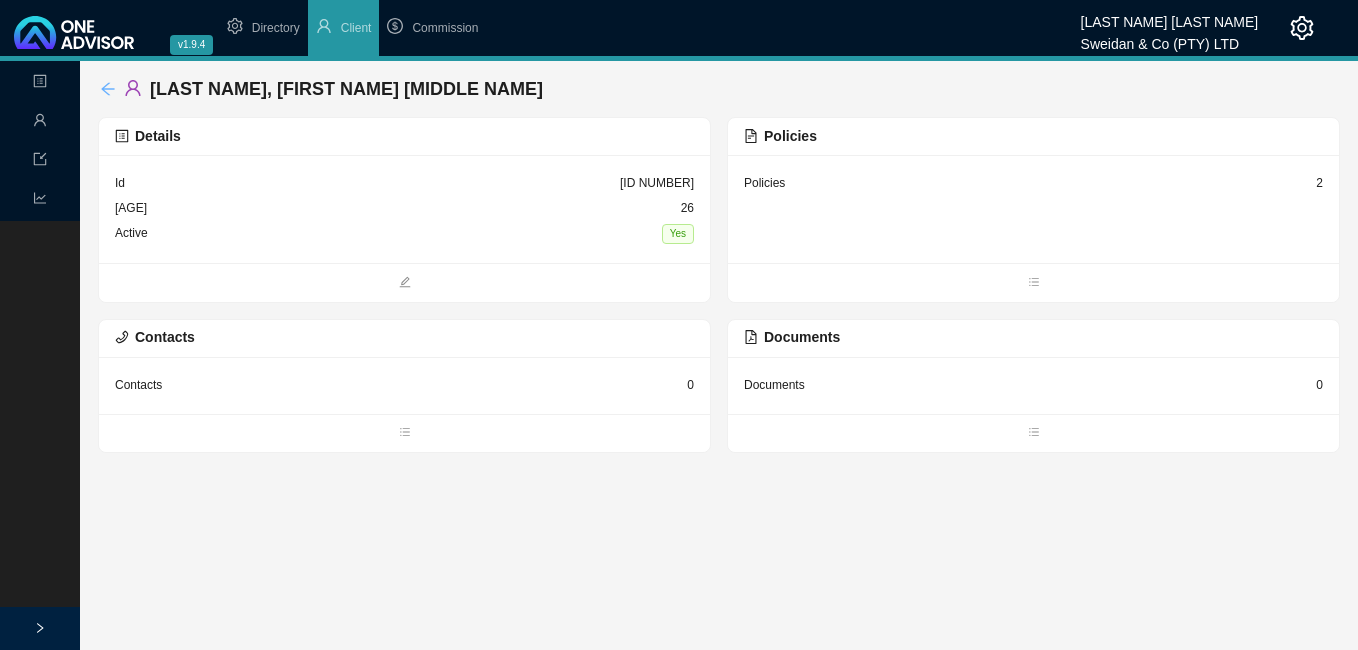 click at bounding box center (108, 89) 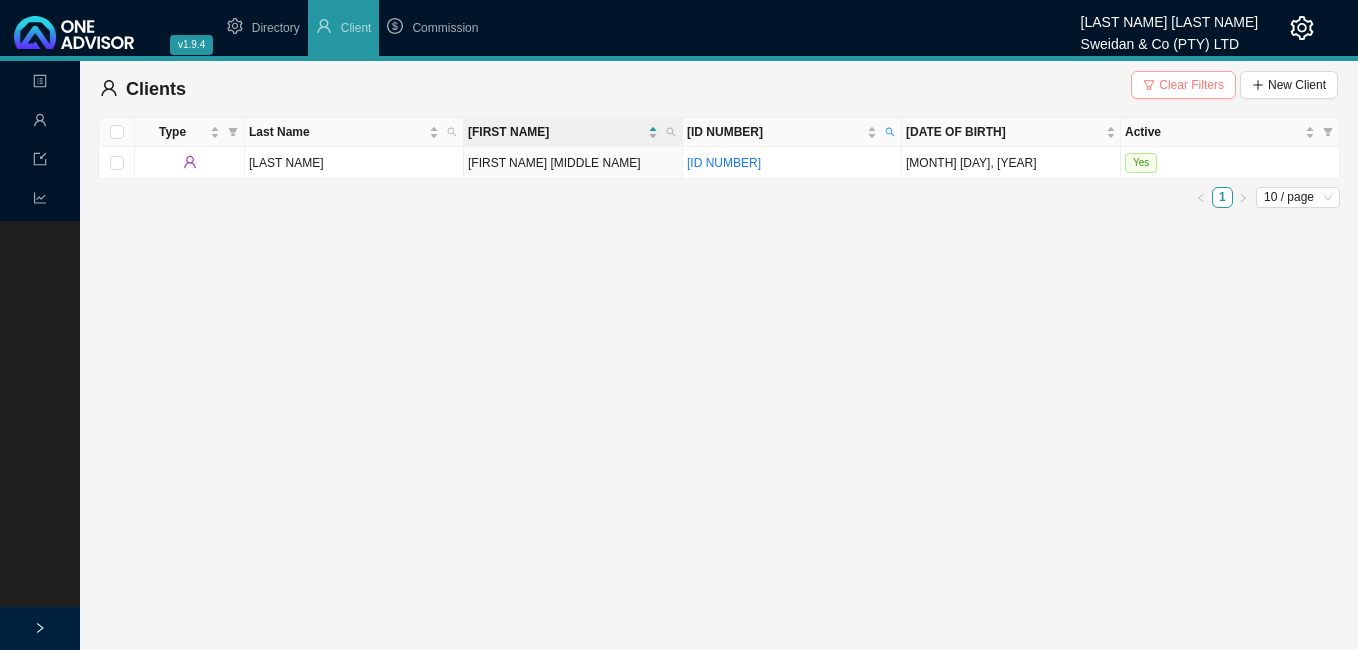 click on "Clear Filters" at bounding box center (1191, 85) 